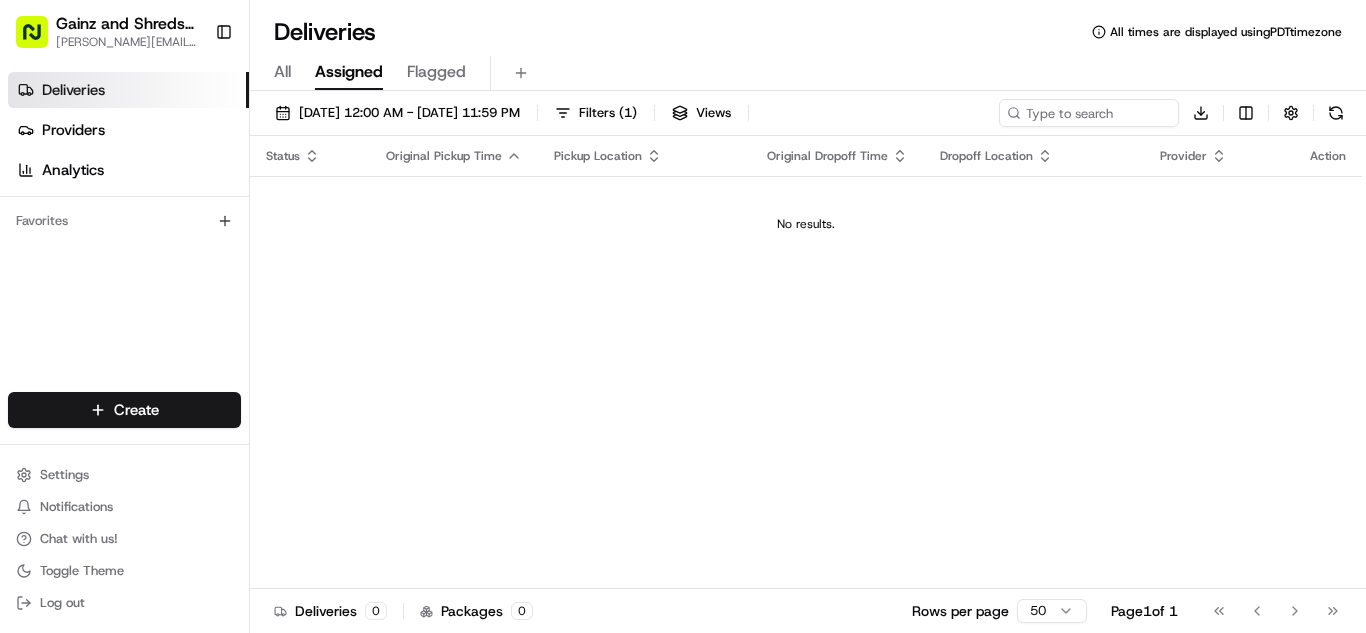 scroll, scrollTop: 0, scrollLeft: 0, axis: both 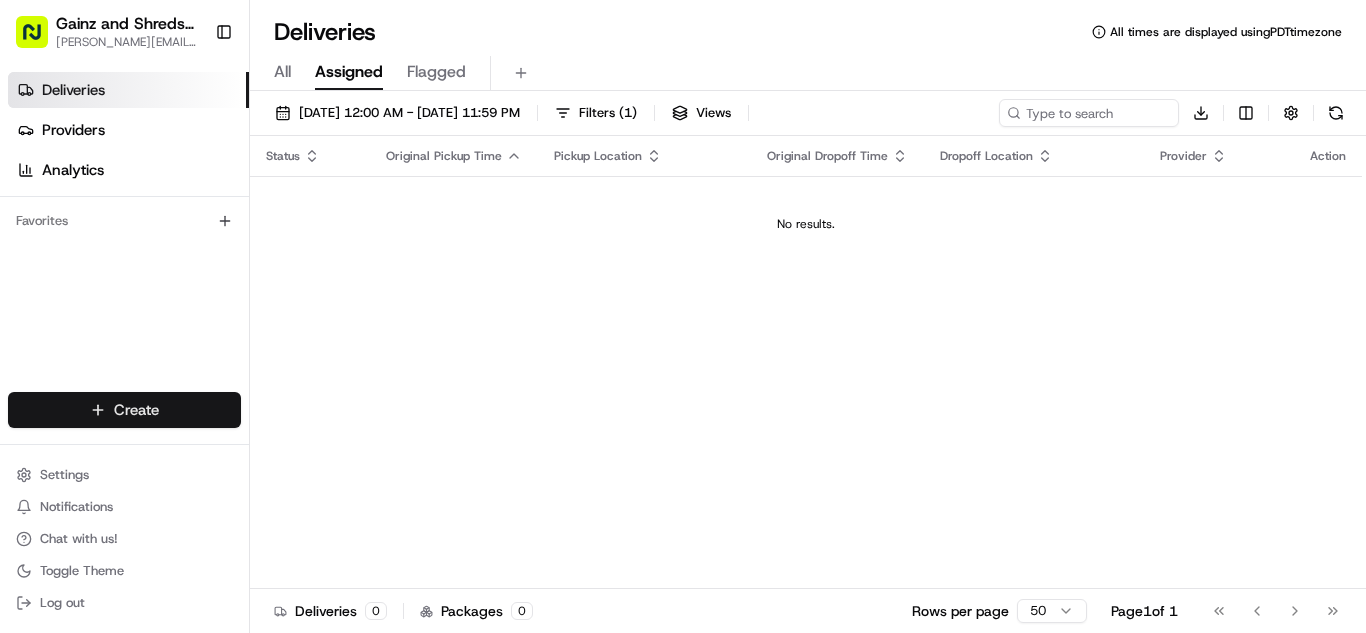 click on "Gainz and Shreds Meal Prep [PERSON_NAME][EMAIL_ADDRESS][DOMAIN_NAME] Toggle Sidebar Deliveries Providers Analytics Favorites Main Menu Members & Organization Organization Users Roles Preferences Customization Tracking Orchestration Automations Dispatch Strategy Locations Pickup Locations Dropoff Locations Billing Billing Refund Requests Integrations Notification Triggers Webhooks API Keys Apps Request Logs Create Settings Notifications Chat with us! Toggle Theme Log out Deliveries All times are displayed using  PDT  timezone All Assigned Flagged [DATE] 12:00 AM - [DATE] 11:59 PM Filters ( 1 ) Views Download Status Original Pickup Time Pickup Location Original Dropoff Time Dropoff Location Provider Action No results. Deliveries 0 Packages 0 Rows per page 50 Page  1  of   1 Go to first page Go to previous page Go to next page Go to last page
Create Create" at bounding box center [683, 316] 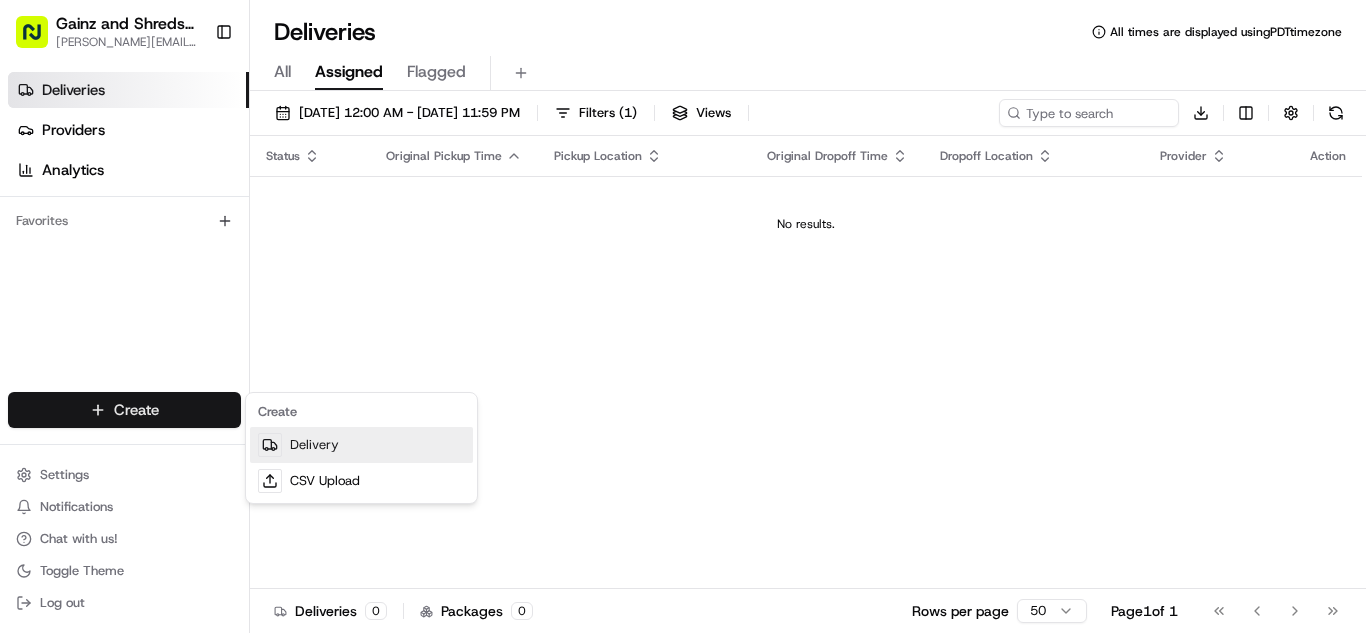 click on "Delivery" at bounding box center (361, 445) 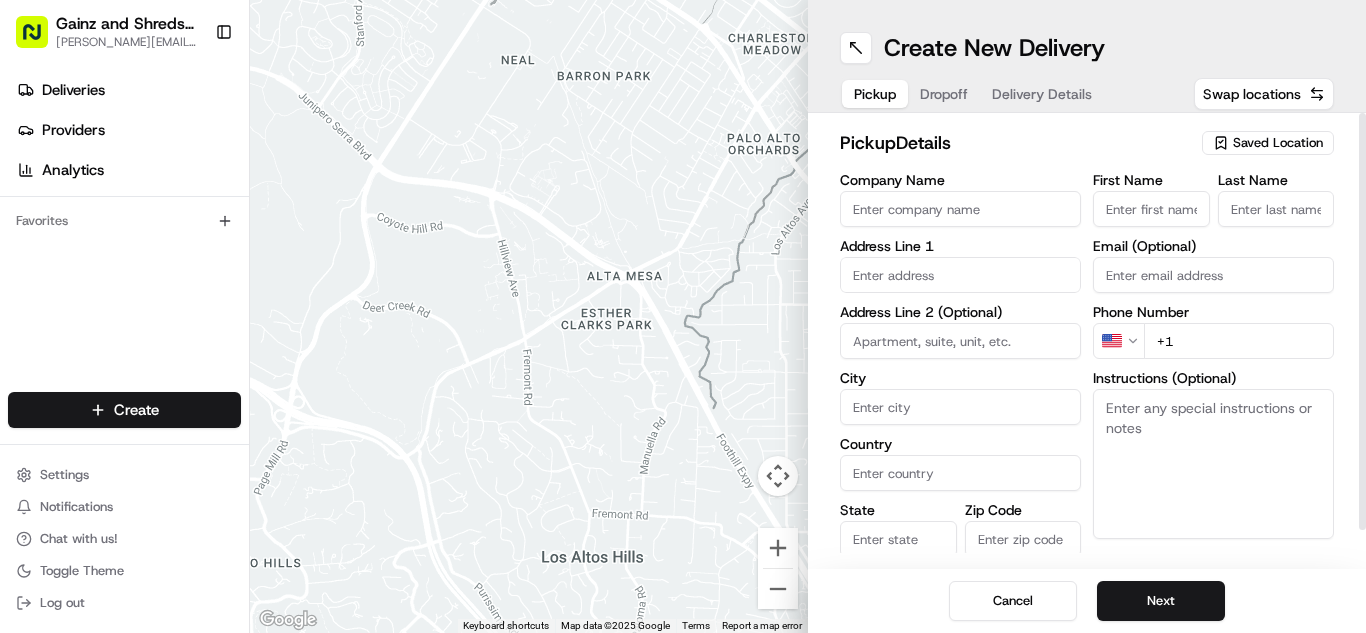 click on "Saved Location" at bounding box center [1278, 143] 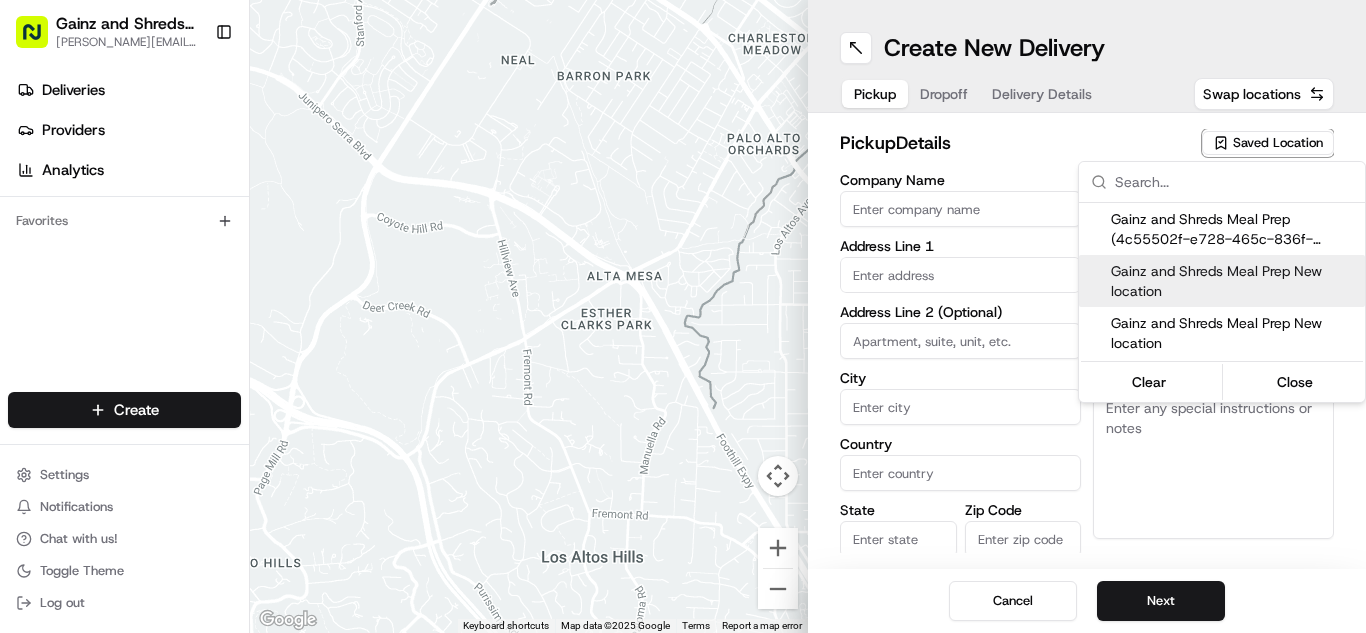 click on "Gainz and Shreds Meal Prep New location" at bounding box center (1234, 281) 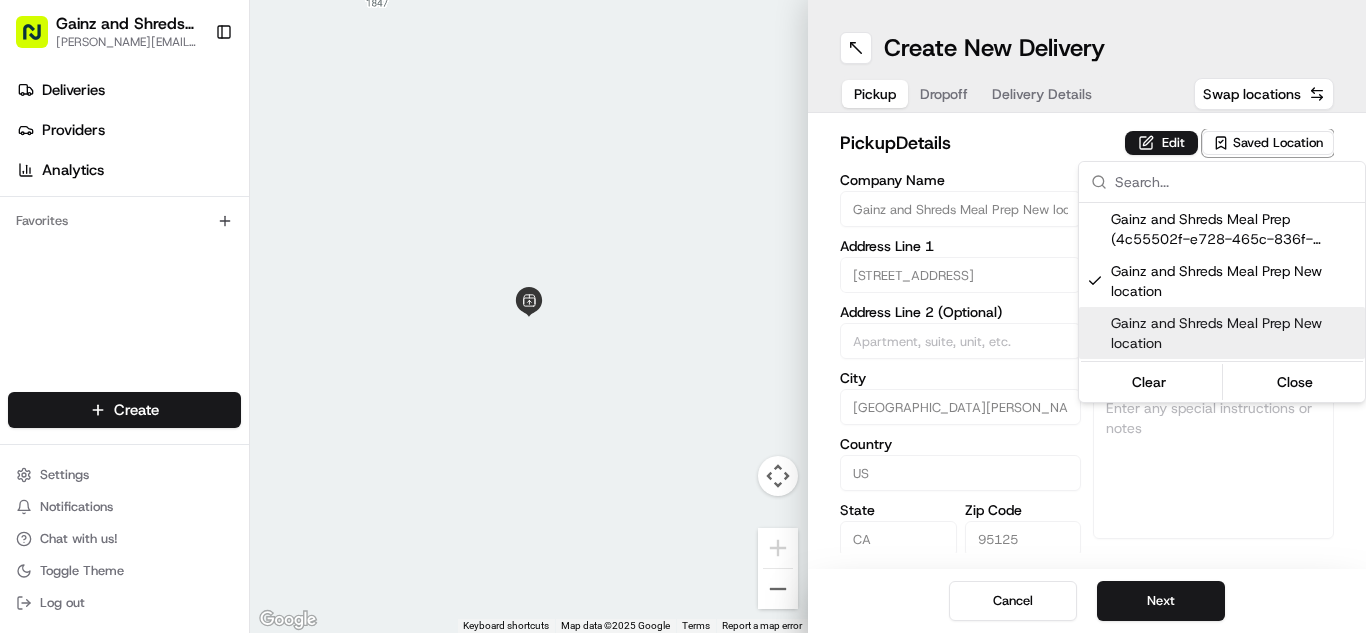 click on "Gainz and Shreds Meal Prep [PERSON_NAME][EMAIL_ADDRESS][DOMAIN_NAME] Toggle Sidebar Deliveries Providers Analytics Favorites Main Menu Members & Organization Organization Users Roles Preferences Customization Tracking Orchestration Automations Dispatch Strategy Locations Pickup Locations Dropoff Locations Billing Billing Refund Requests Integrations Notification Triggers Webhooks API Keys Apps Request Logs Create Settings Notifications Chat with us! Toggle Theme Log out ← Move left → Move right ↑ Move up ↓ Move down + Zoom in - Zoom out Home Jump left by 75% End Jump right by 75% Page Up Jump up by 75% Page Down Jump down by 75% Keyboard shortcuts Map Data Map data ©2025 Google Map data ©2025 Google 2 m  Click to toggle between metric and imperial units Terms Report a map error Create New Delivery Pickup Dropoff Delivery Details Swap locations pickup  Details  Edit Saved Location Company Name Gainz and Shreds Meal Prep New location Address Line 1 [STREET_ADDRESS][PERSON_NAME]" at bounding box center (683, 316) 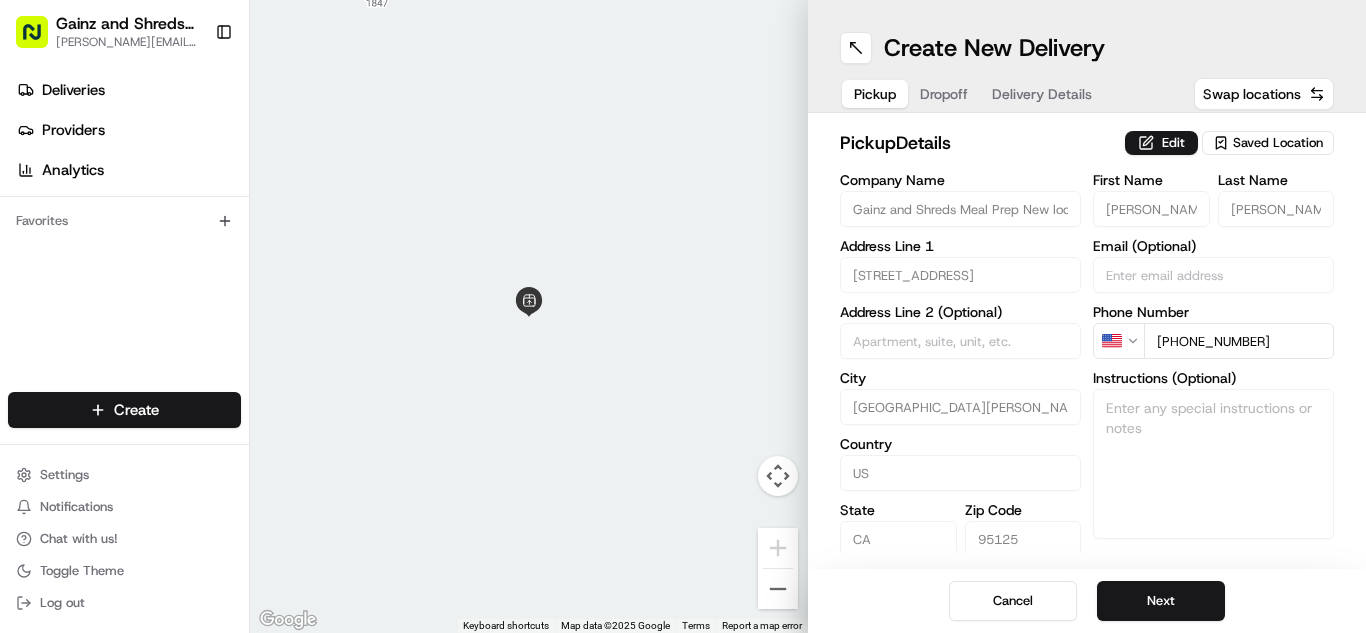 click on "Next" at bounding box center (1161, 601) 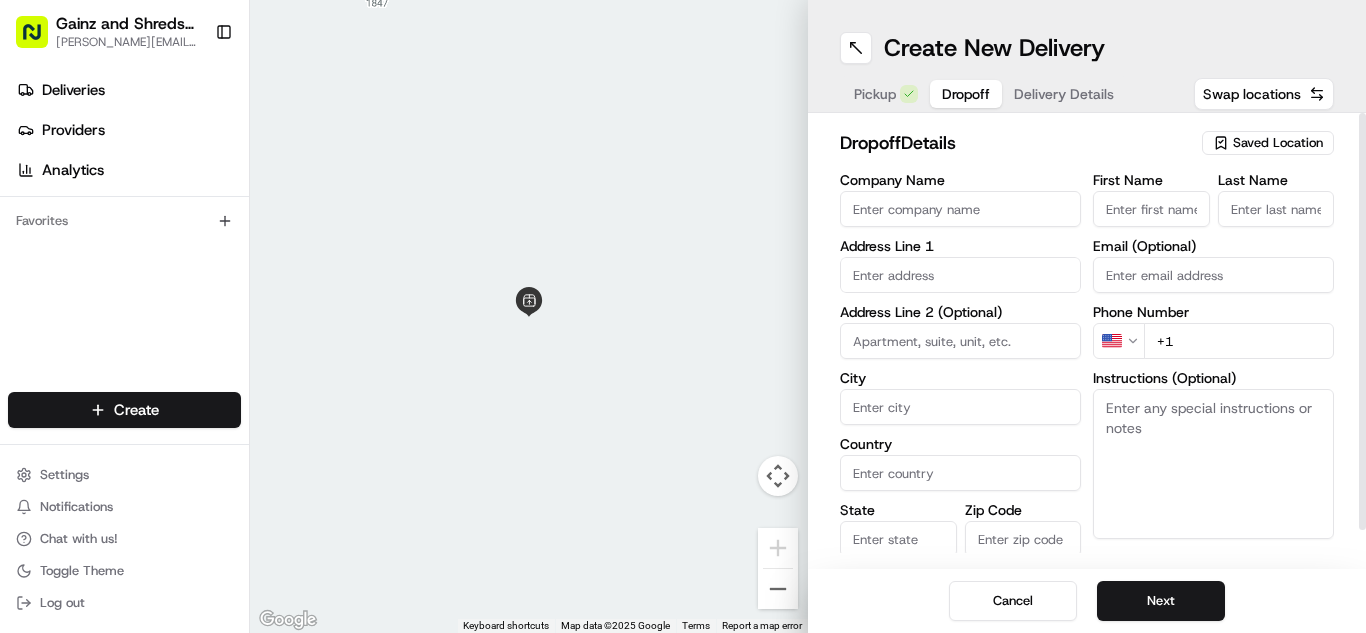 click on "First Name" at bounding box center (1151, 209) 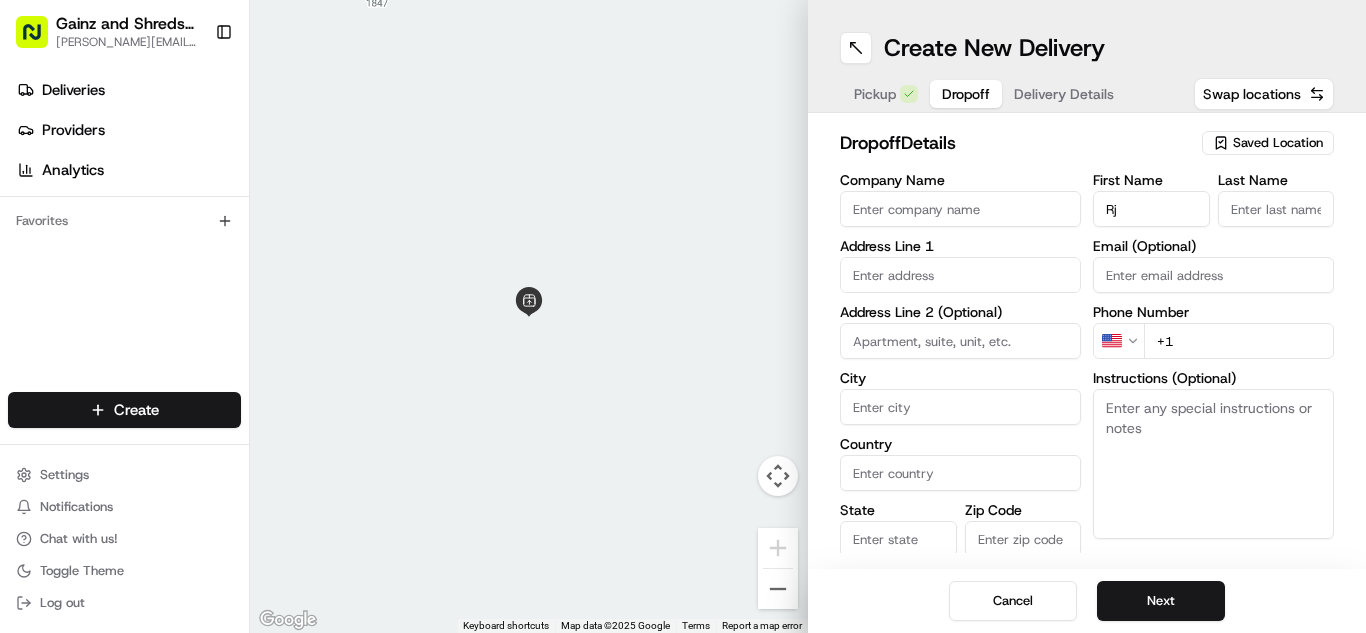 type on "RJ" 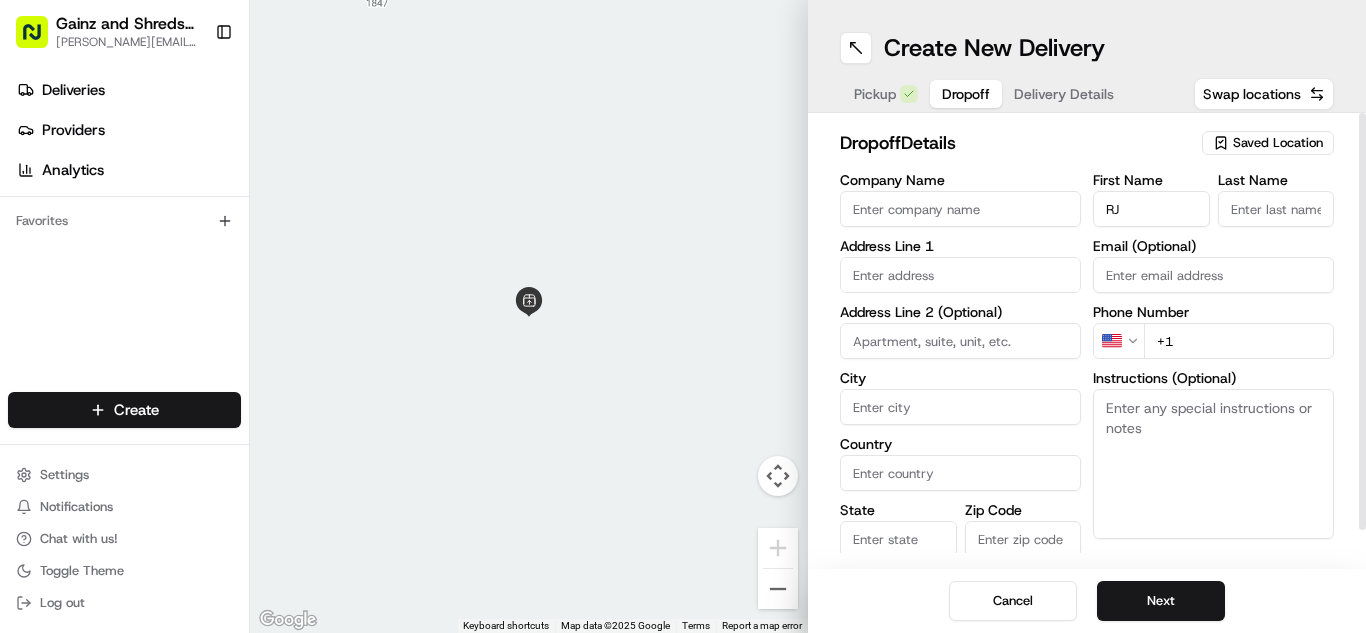 click on "Last Name" at bounding box center [1276, 209] 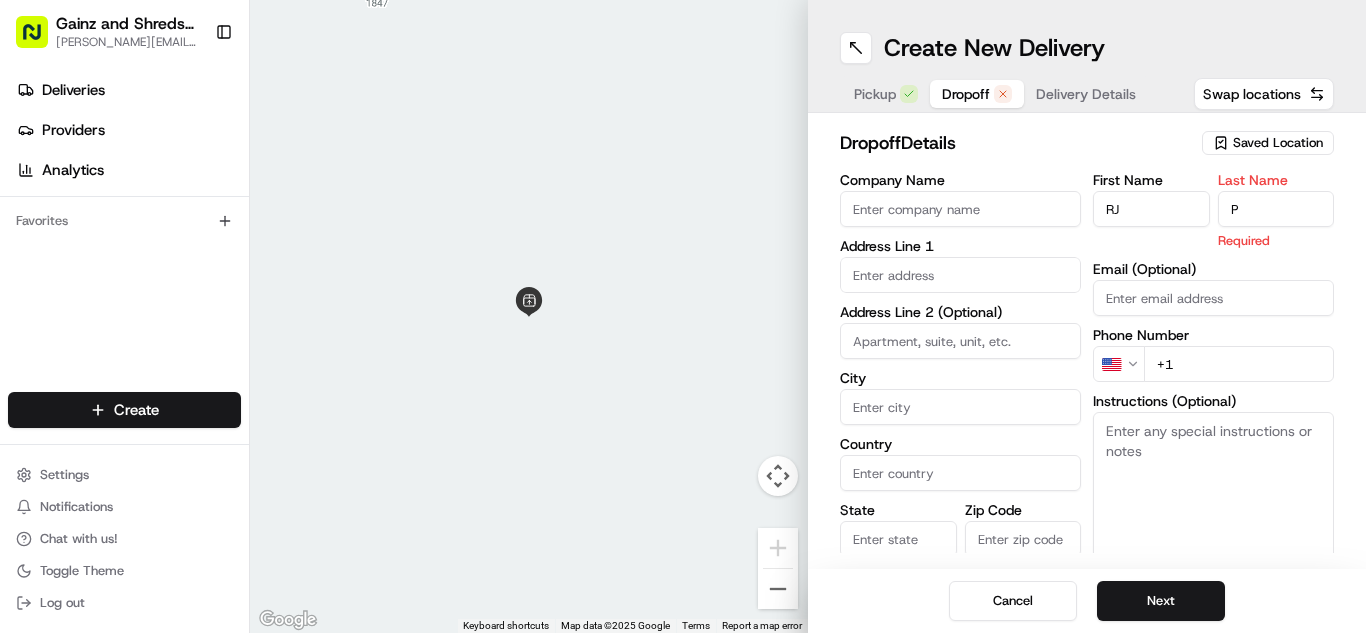 type on "[PERSON_NAME]" 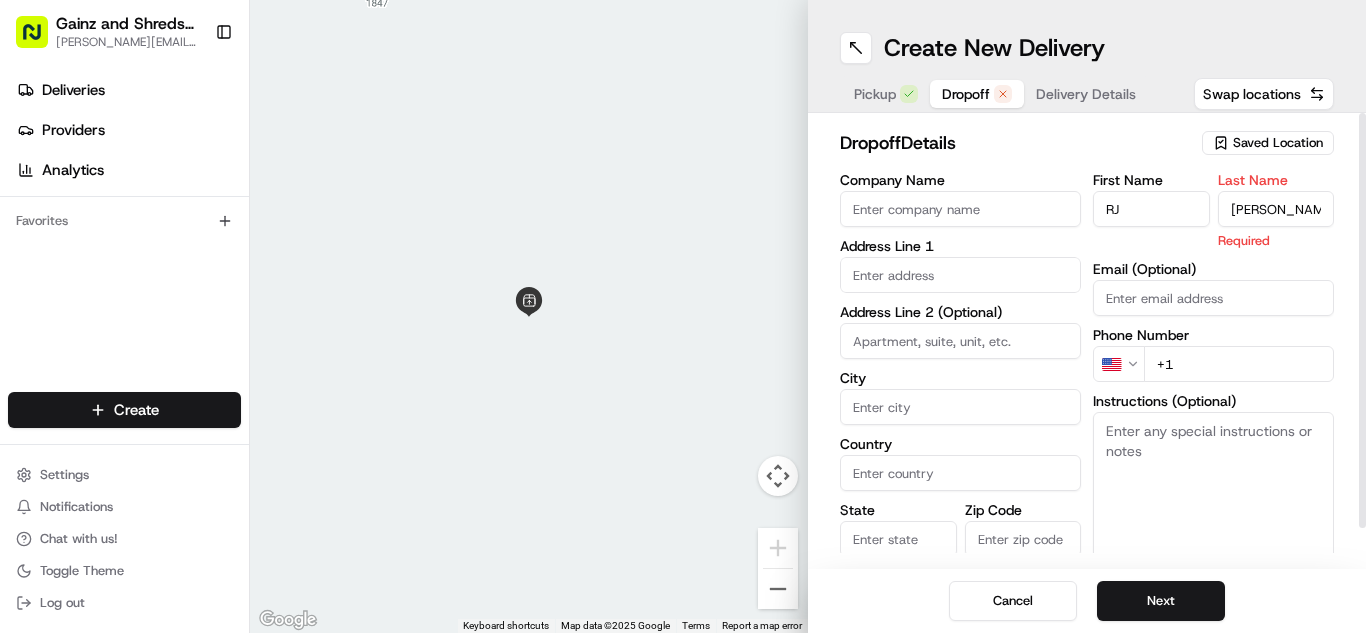 click at bounding box center [960, 275] 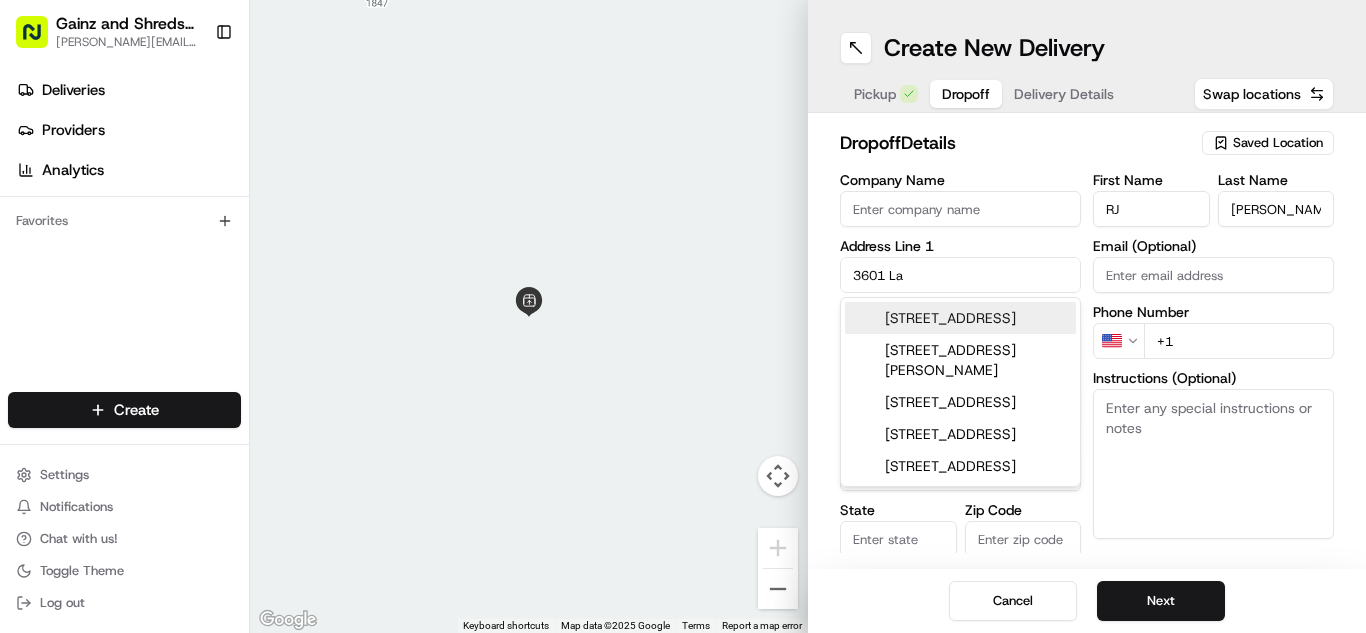 click on "[STREET_ADDRESS]" at bounding box center (960, 318) 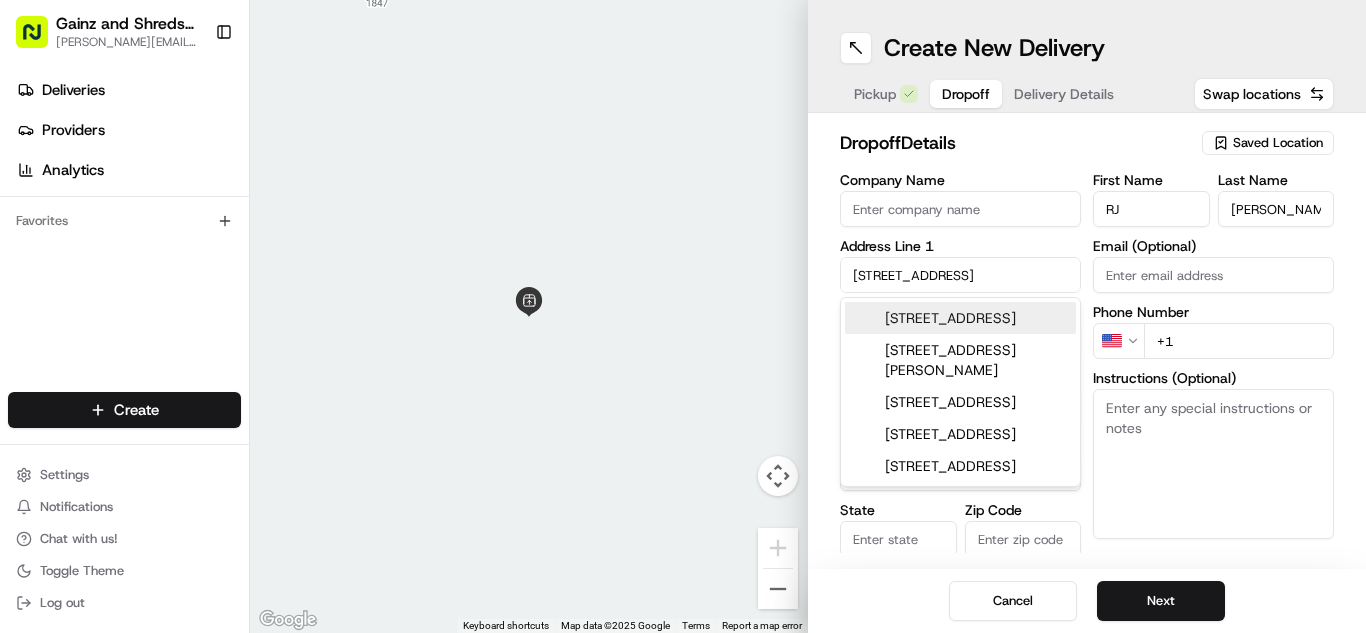 type on "[STREET_ADDRESS]" 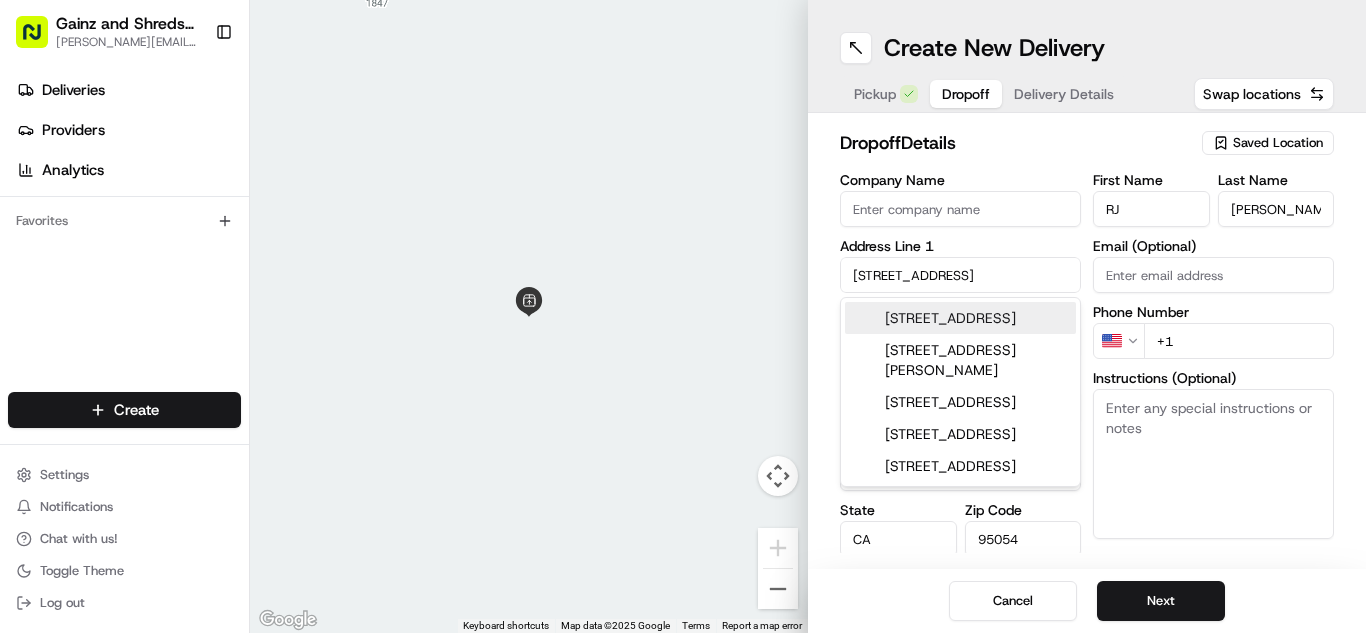 type on "[STREET_ADDRESS]" 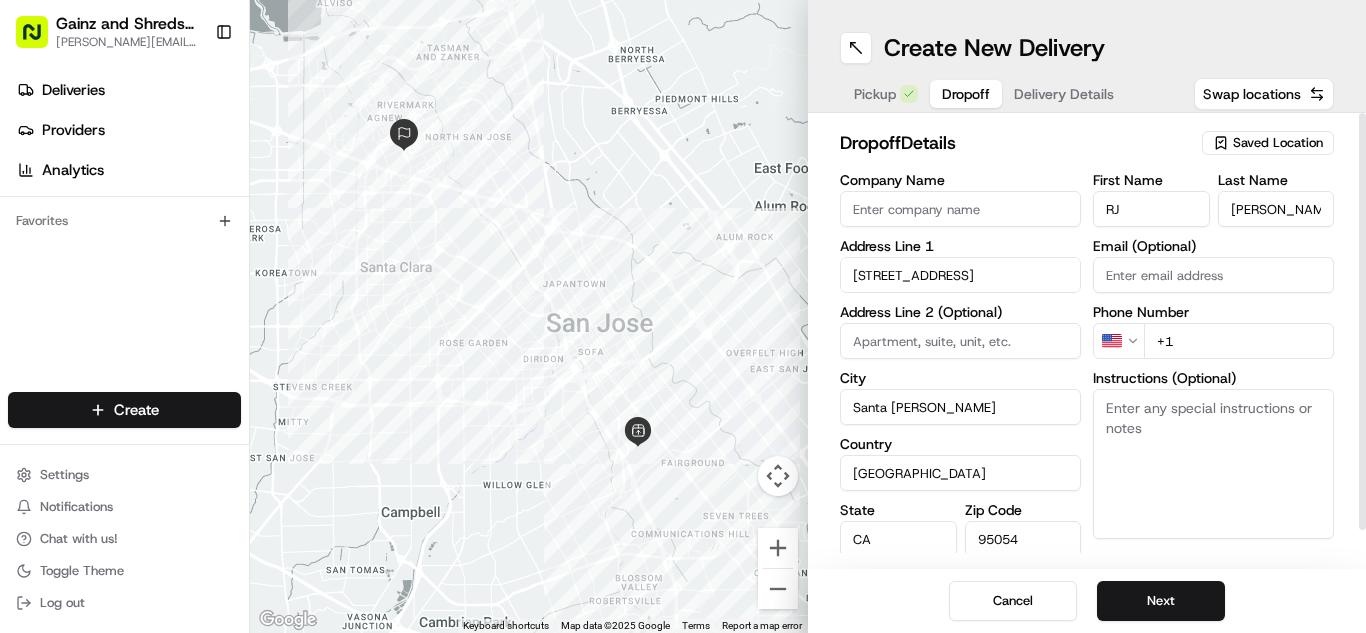 click on "Address Line 2 (Optional)" at bounding box center (960, 312) 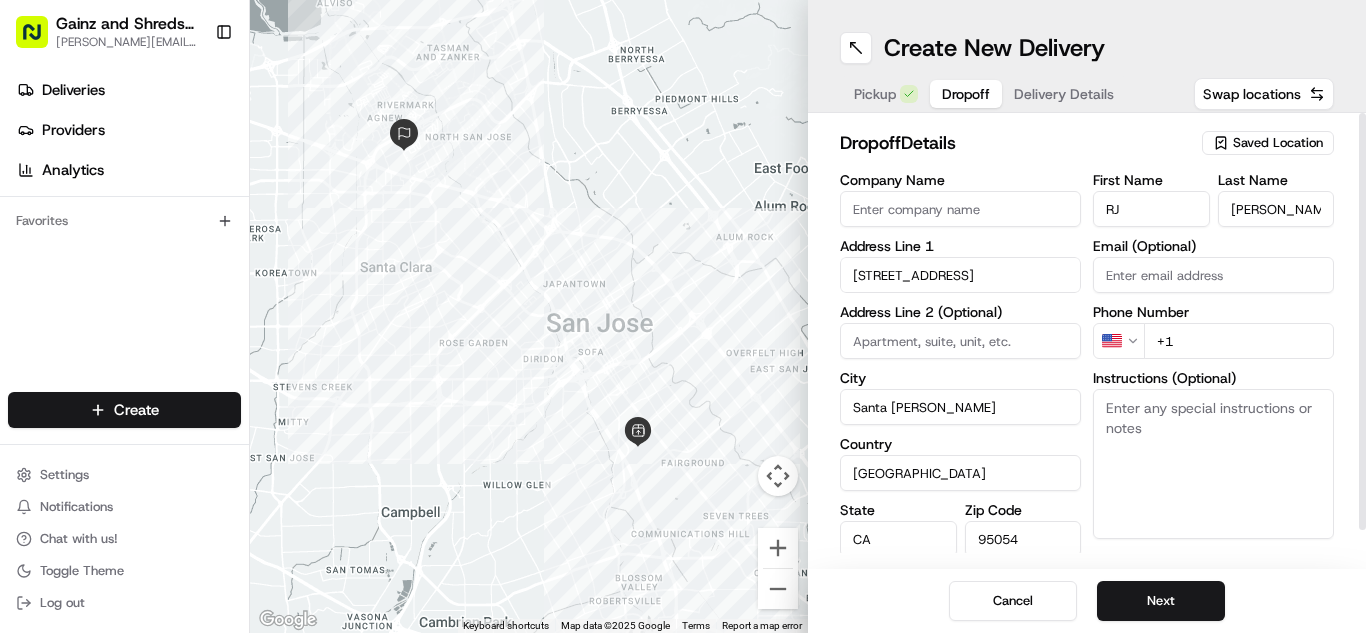 scroll, scrollTop: 40, scrollLeft: 0, axis: vertical 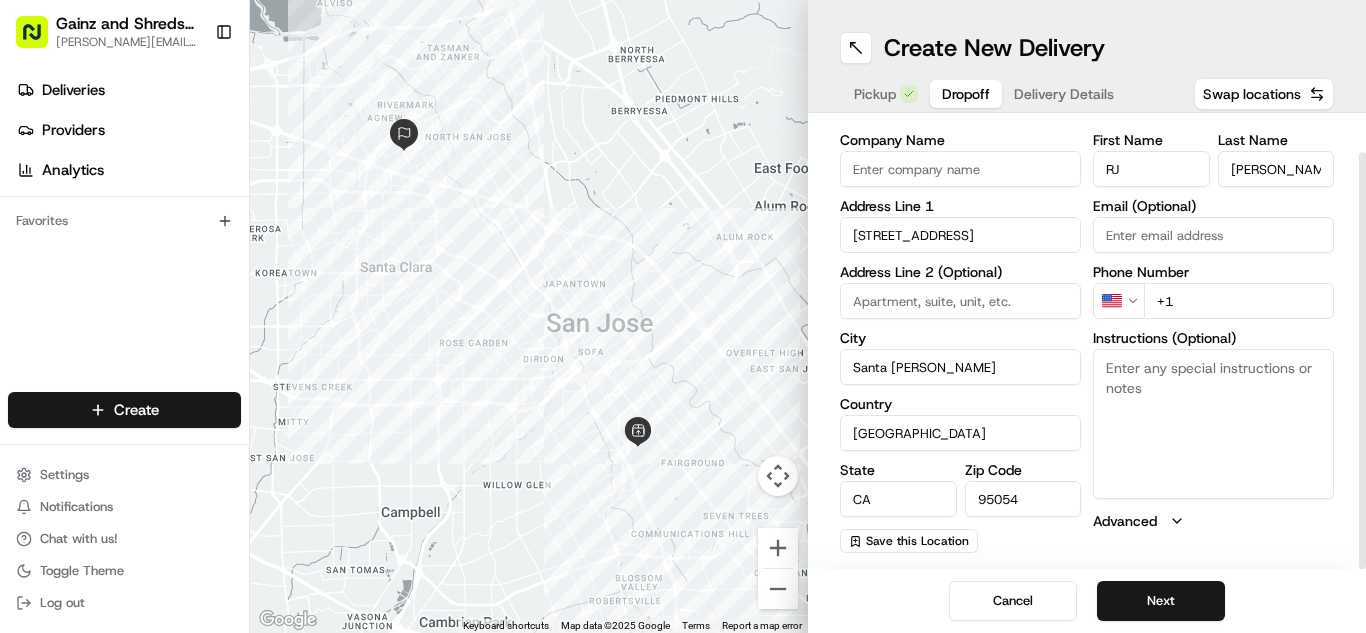 click at bounding box center (960, 301) 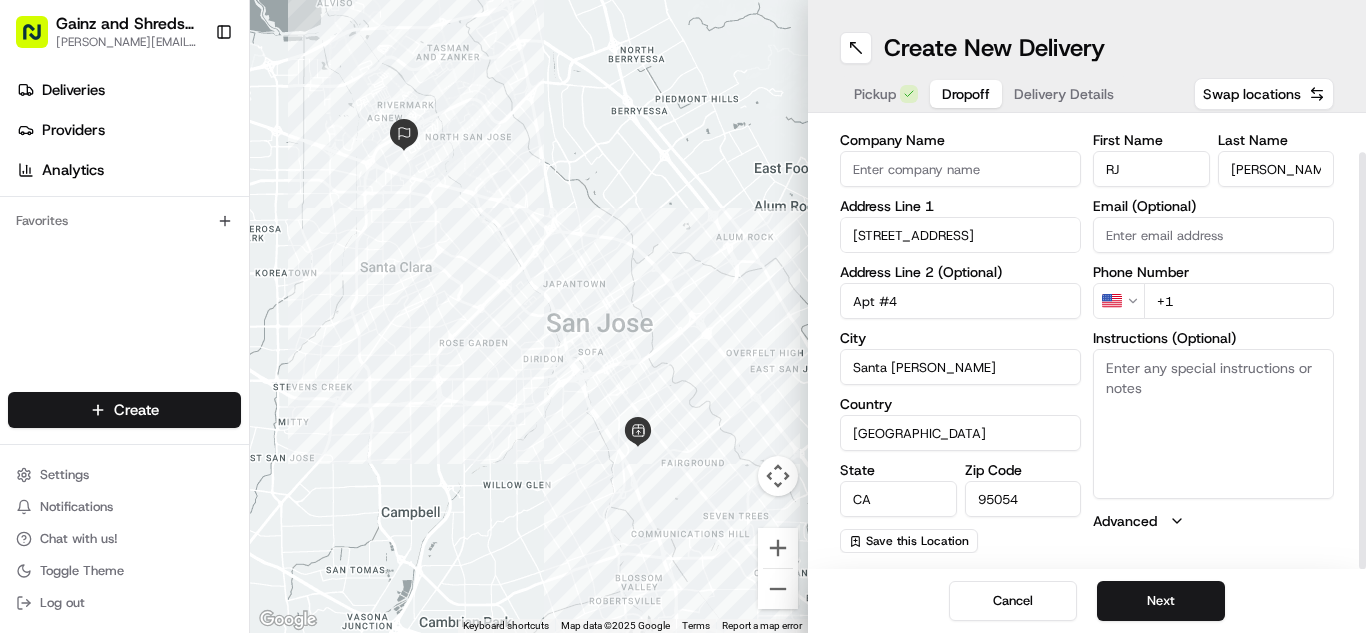 type on "Apt #4" 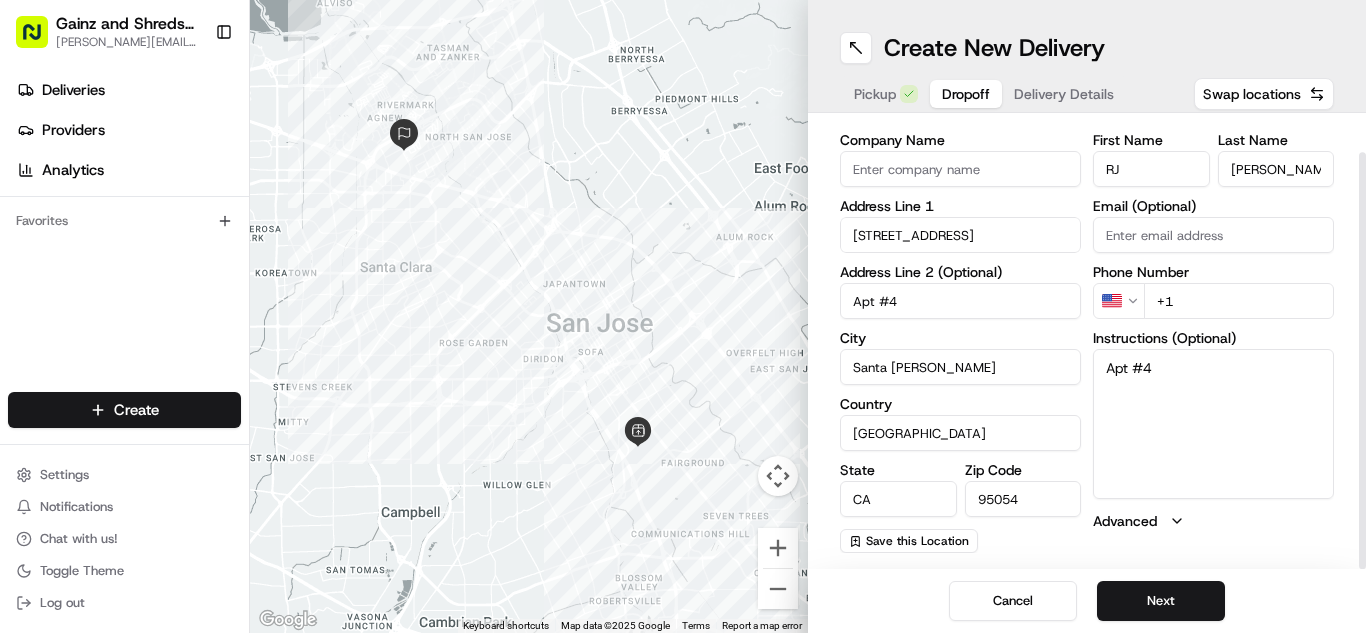 type on "Apt #4" 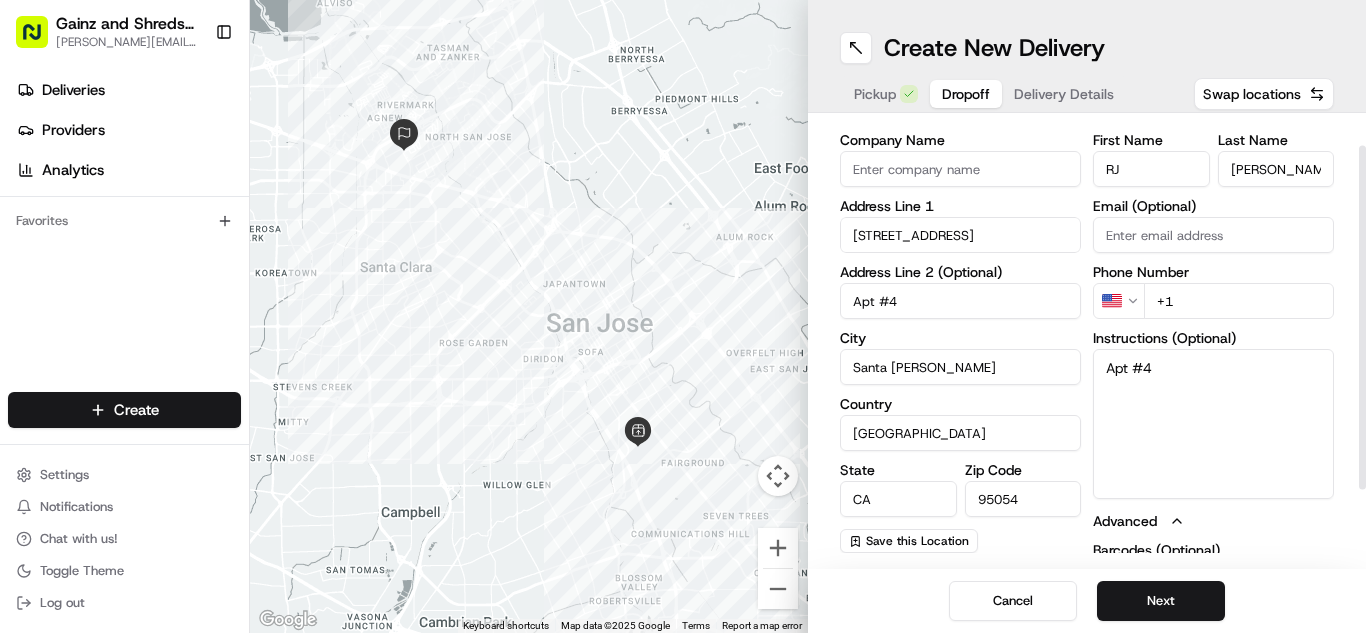 click on "+1" at bounding box center (1239, 301) 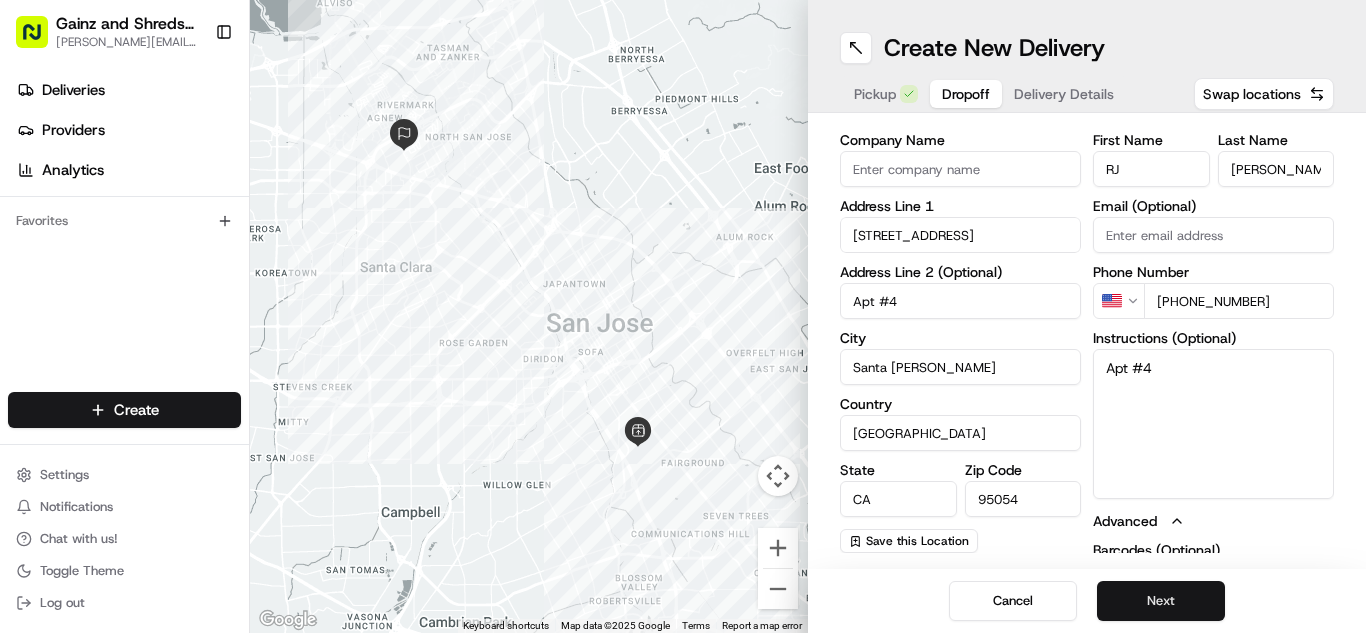 type on "[PHONE_NUMBER]" 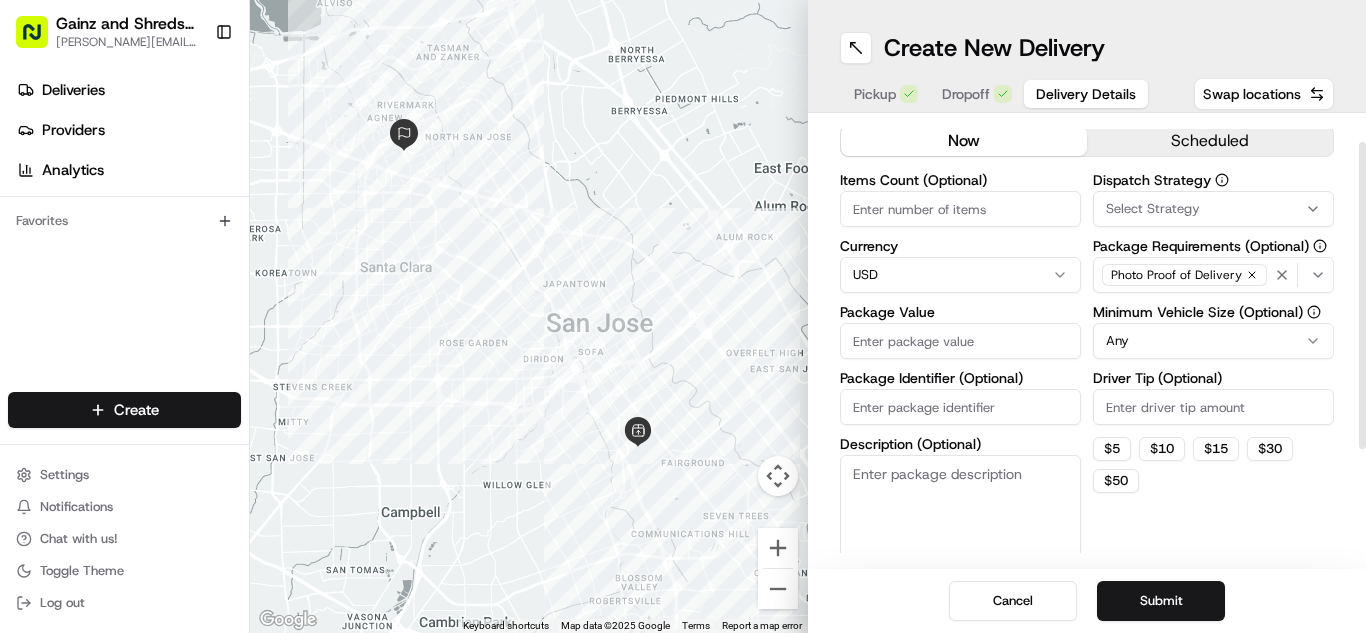 click on "Package Identifier (Optional)" at bounding box center (960, 407) 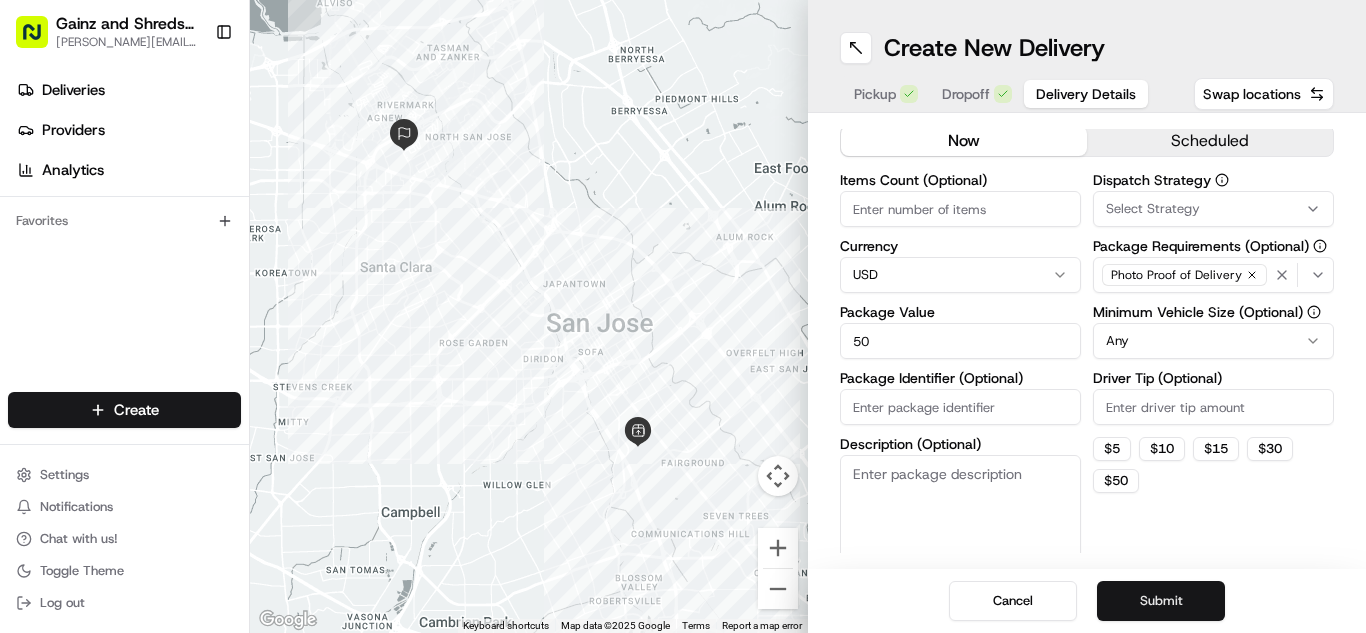 type on "50" 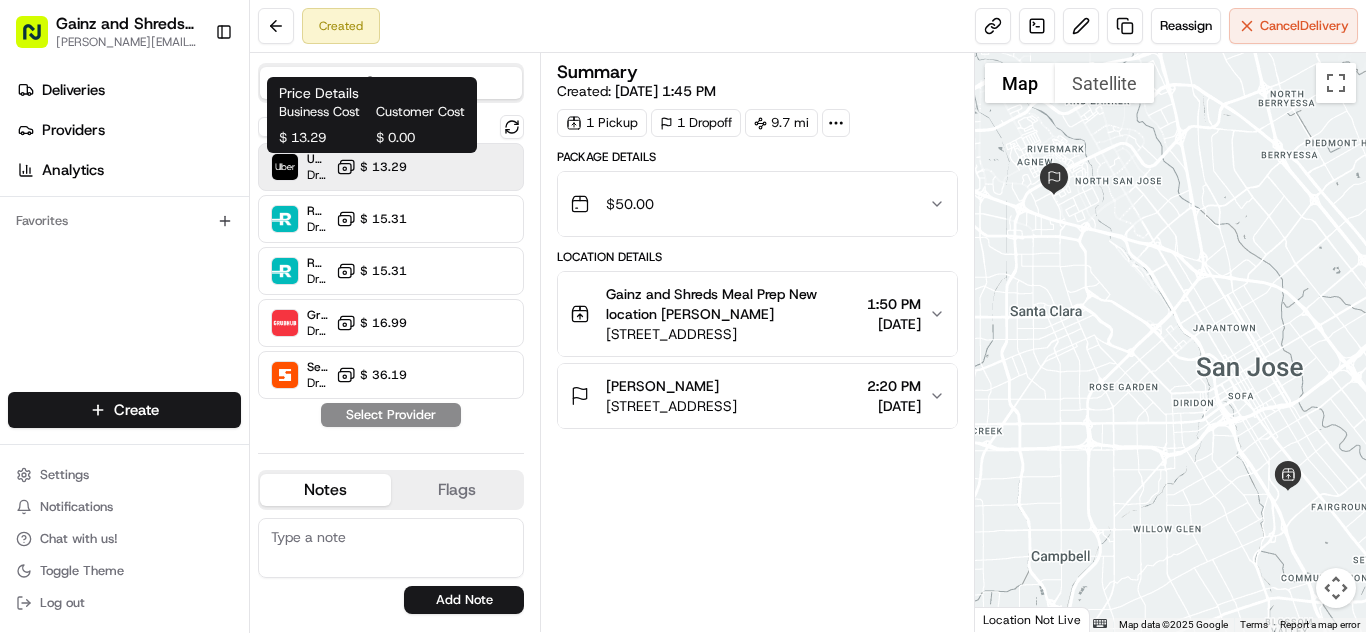 click on "$   13.29" at bounding box center [371, 167] 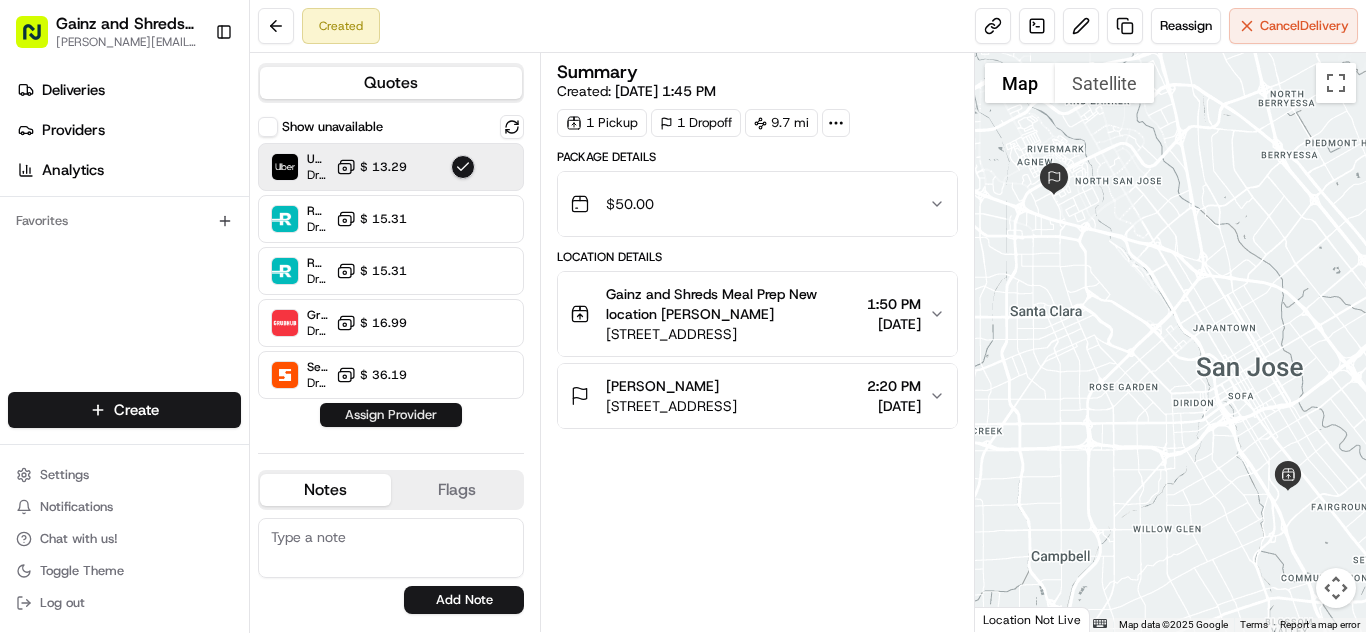 click on "Assign Provider" at bounding box center (391, 415) 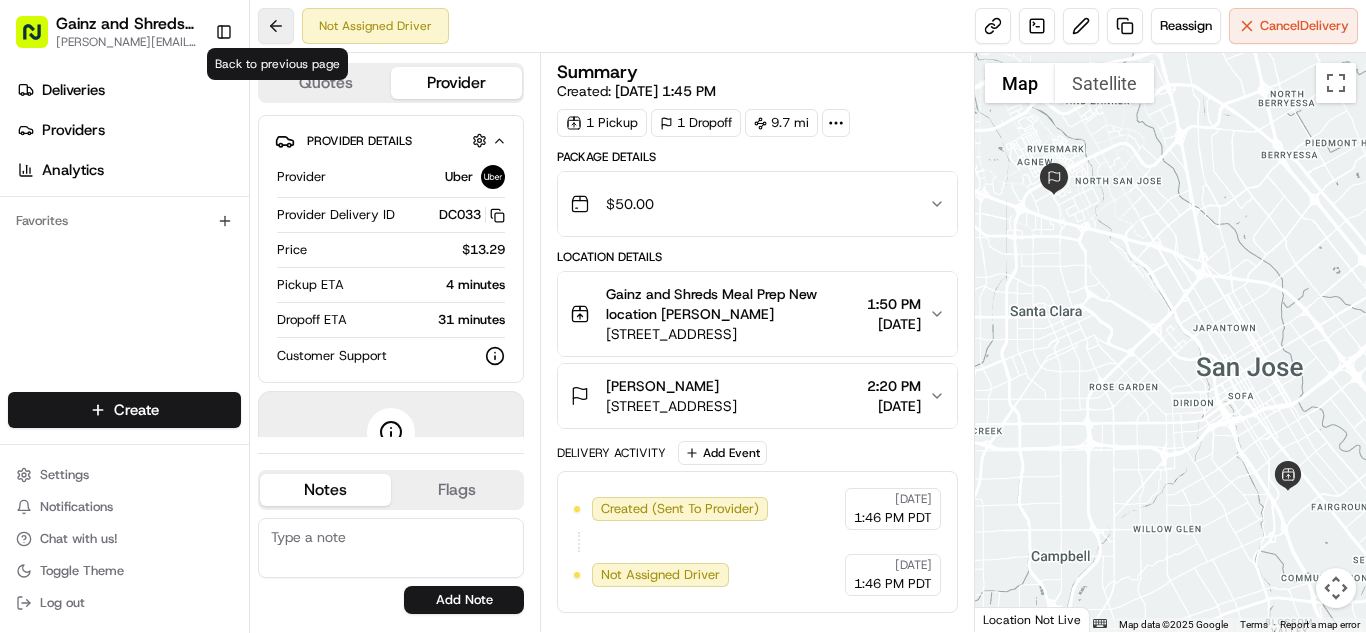 click at bounding box center [276, 26] 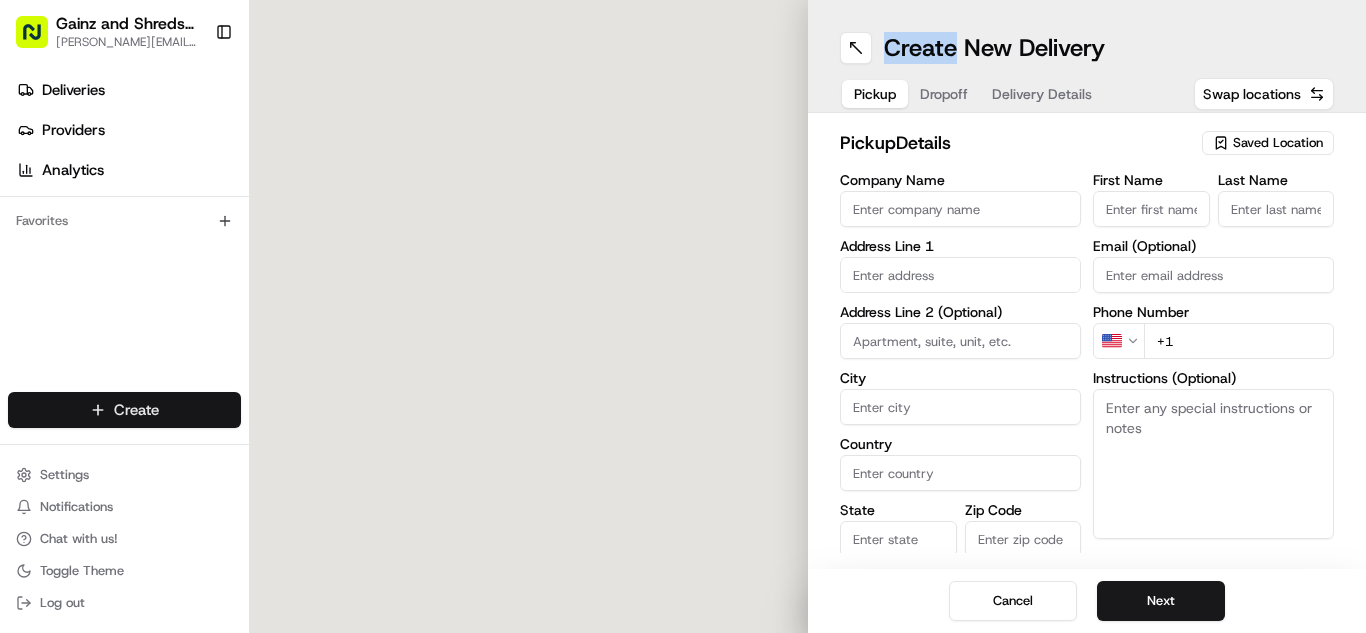 click on "Gainz and Shreds Meal Prep [PERSON_NAME][EMAIL_ADDRESS][DOMAIN_NAME] Toggle Sidebar Deliveries Providers Analytics Favorites Main Menu Members & Organization Organization Users Roles Preferences Customization Tracking Orchestration Automations Dispatch Strategy Locations Pickup Locations Dropoff Locations Billing Billing Refund Requests Integrations Notification Triggers Webhooks API Keys Apps Request Logs Create Settings Notifications Chat with us! Toggle Theme Log out Create New Delivery Pickup Dropoff Delivery Details Swap locations pickup  Details Saved Location Company Name Address Line 1 Address Line 2 (Optional) City Country State Zip Code Save this Location First Name Last Name Email (Optional) Phone Number US +1 Instructions (Optional) Advanced Cancel Next
Create Create" at bounding box center (683, 316) 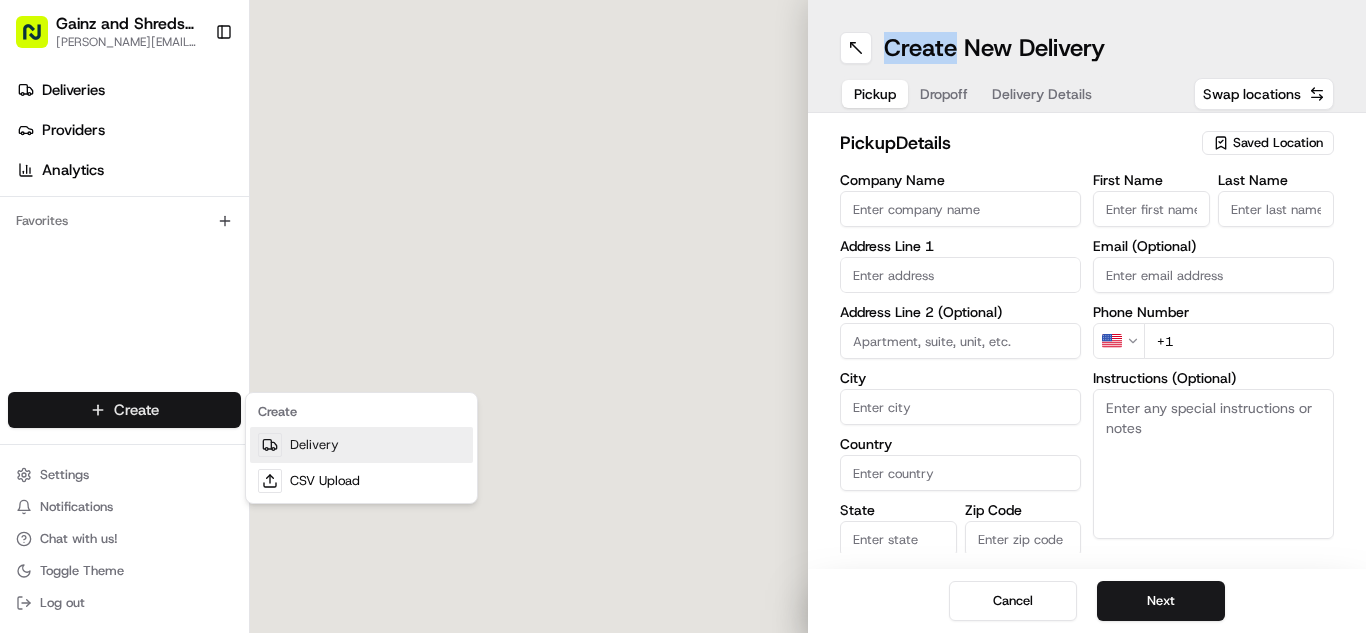 click on "Delivery" at bounding box center [361, 445] 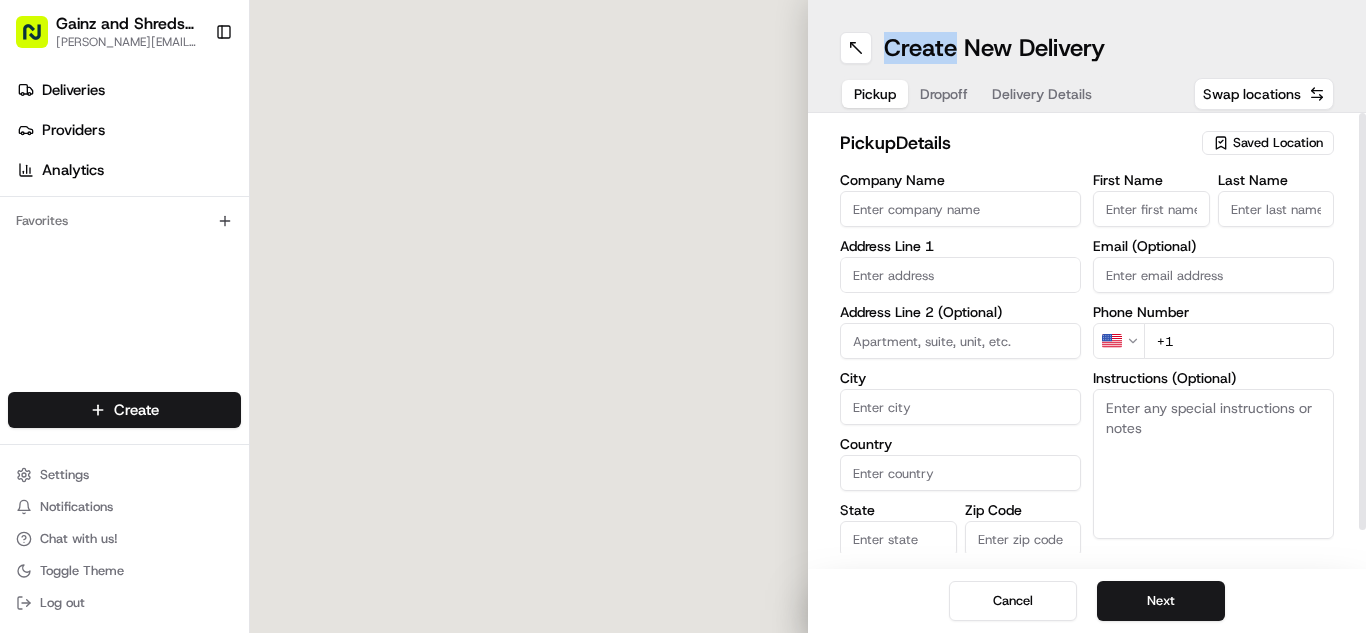 click on "Saved Location" at bounding box center [1278, 143] 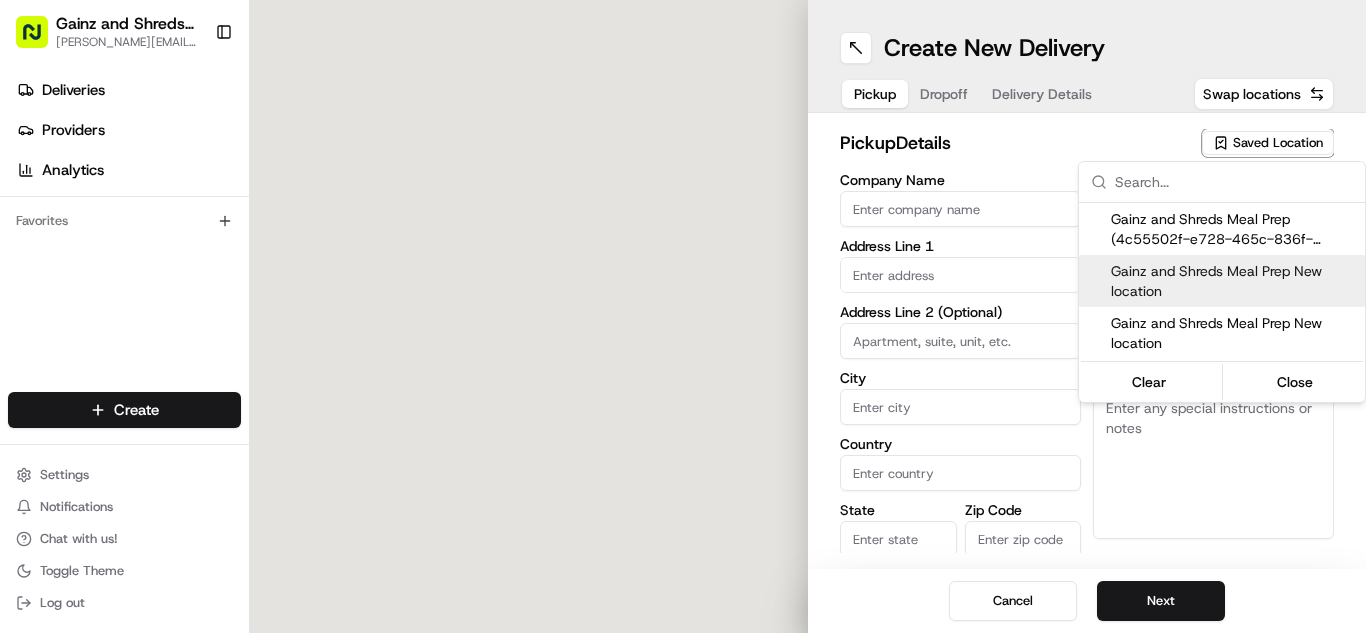 click on "Gainz and Shreds Meal Prep New location" at bounding box center (1234, 281) 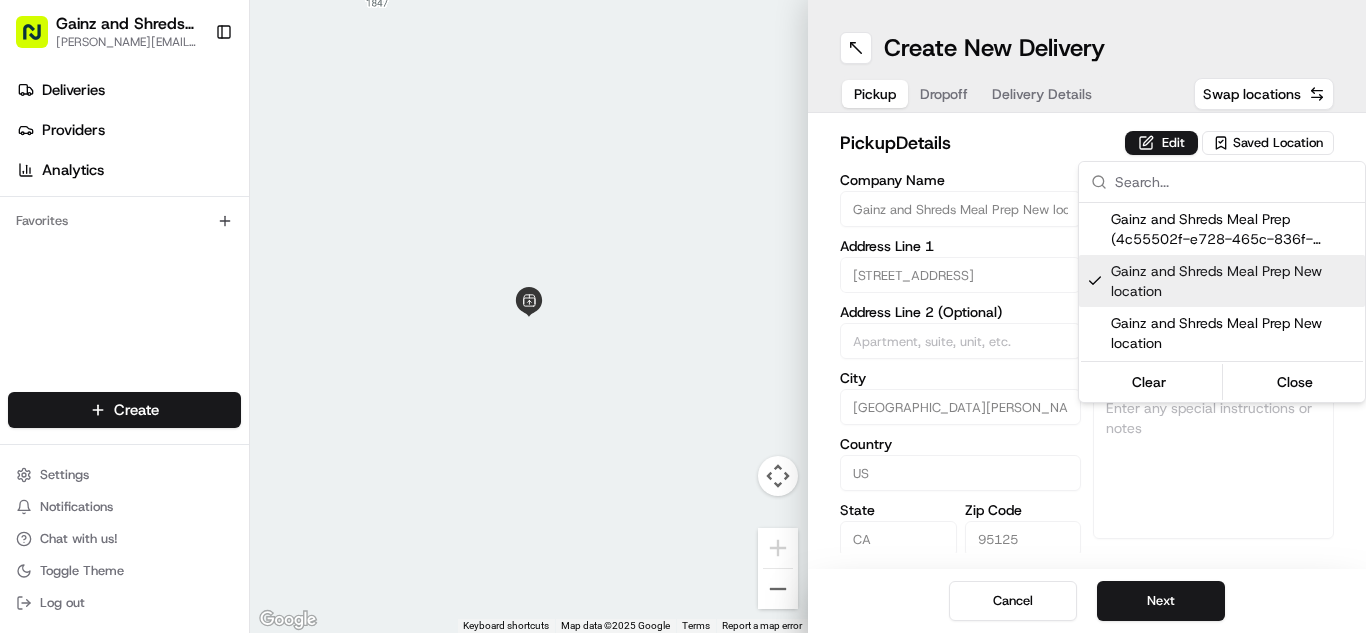 click on "Gainz and Shreds Meal Prep [PERSON_NAME][EMAIL_ADDRESS][DOMAIN_NAME] Toggle Sidebar Deliveries Providers Analytics Favorites Main Menu Members & Organization Organization Users Roles Preferences Customization Tracking Orchestration Automations Dispatch Strategy Locations Pickup Locations Dropoff Locations Billing Billing Refund Requests Integrations Notification Triggers Webhooks API Keys Apps Request Logs Create Settings Notifications Chat with us! Toggle Theme Log out ← Move left → Move right ↑ Move up ↓ Move down + Zoom in - Zoom out Home Jump left by 75% End Jump right by 75% Page Up Jump up by 75% Page Down Jump down by 75% Keyboard shortcuts Map Data Map data ©2025 Google Map data ©2025 Google 2 m  Click to toggle between metric and imperial units Terms Report a map error Create New Delivery Pickup Dropoff Delivery Details Swap locations pickup  Details  Edit Saved Location Company Name Gainz and Shreds Meal Prep New location Address Line 1 [STREET_ADDRESS][PERSON_NAME]" at bounding box center (683, 316) 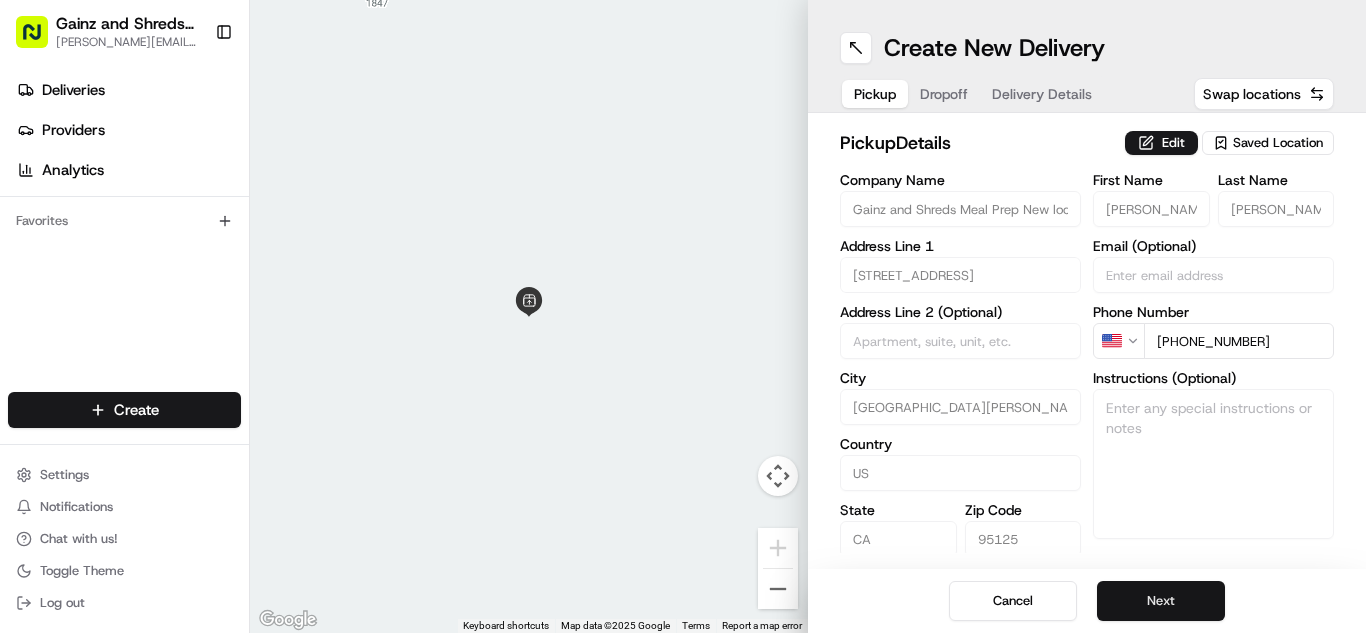 click on "Next" at bounding box center [1161, 601] 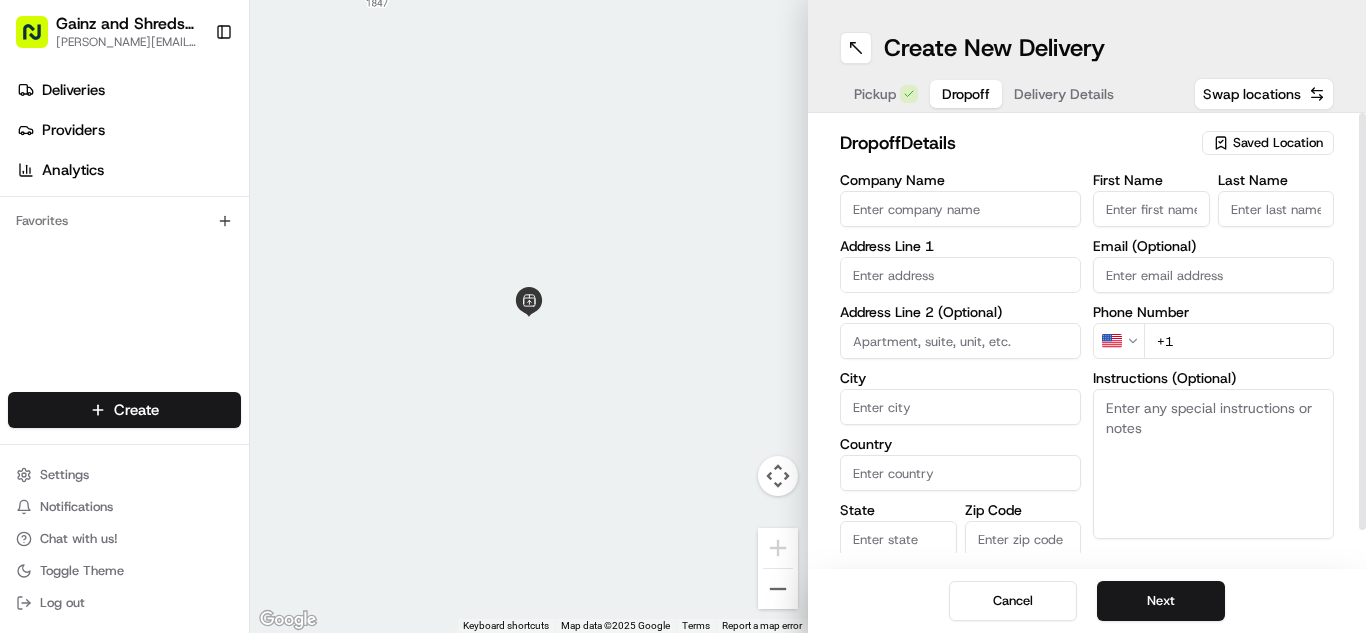 click on "First Name" at bounding box center [1151, 209] 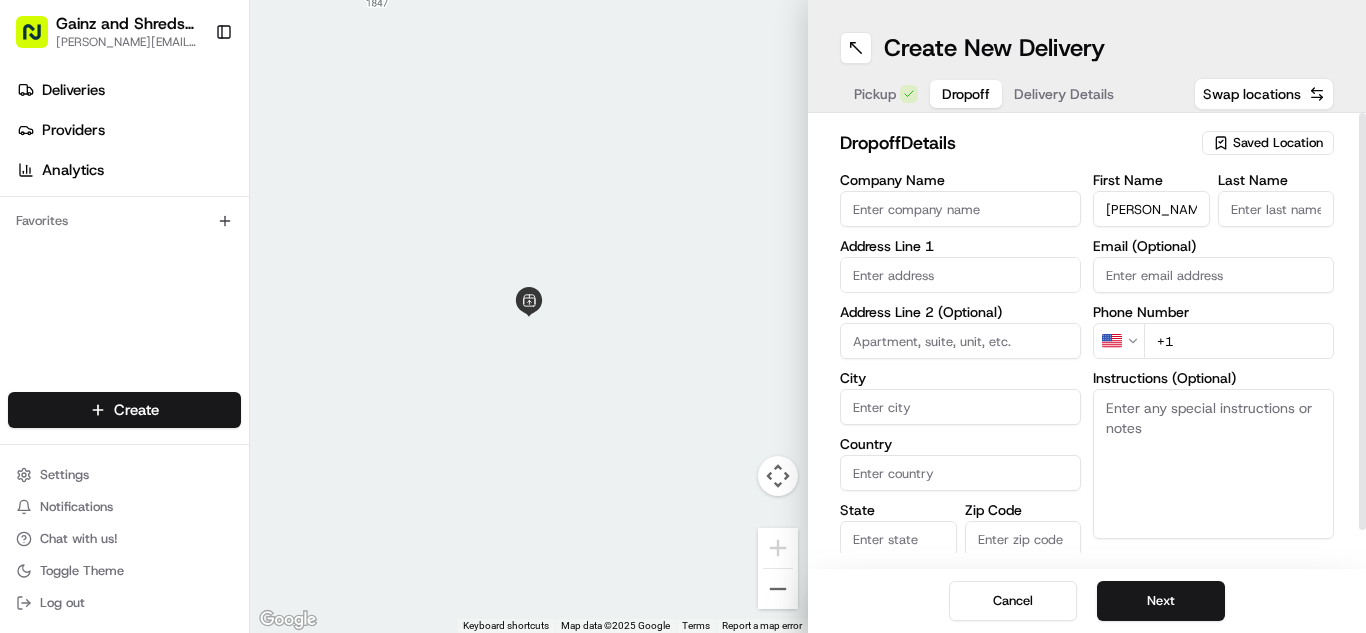 type on "[PERSON_NAME]" 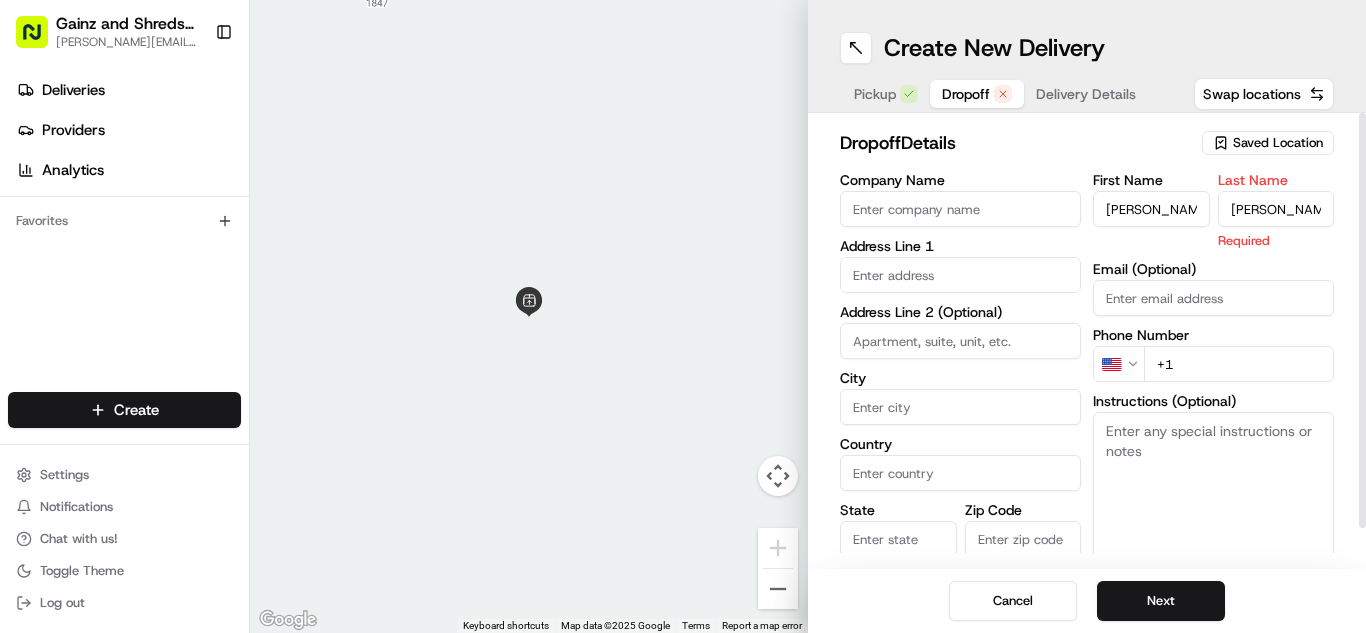 type on "[PERSON_NAME]" 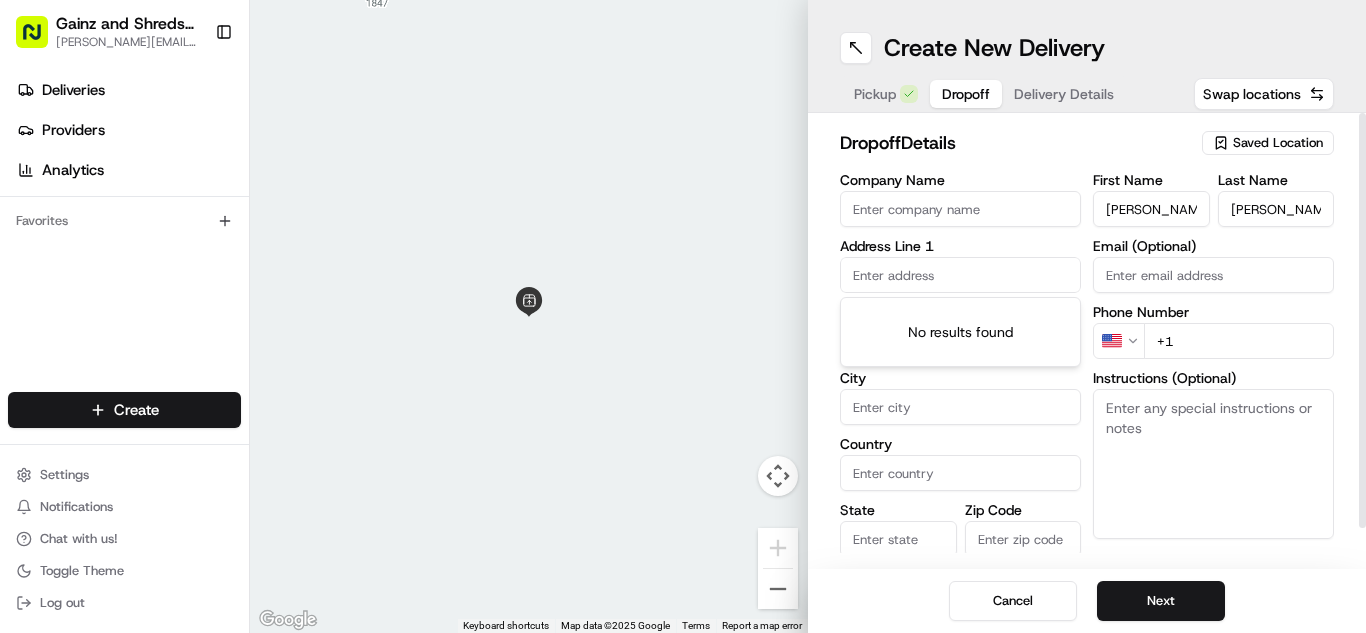 click at bounding box center [960, 275] 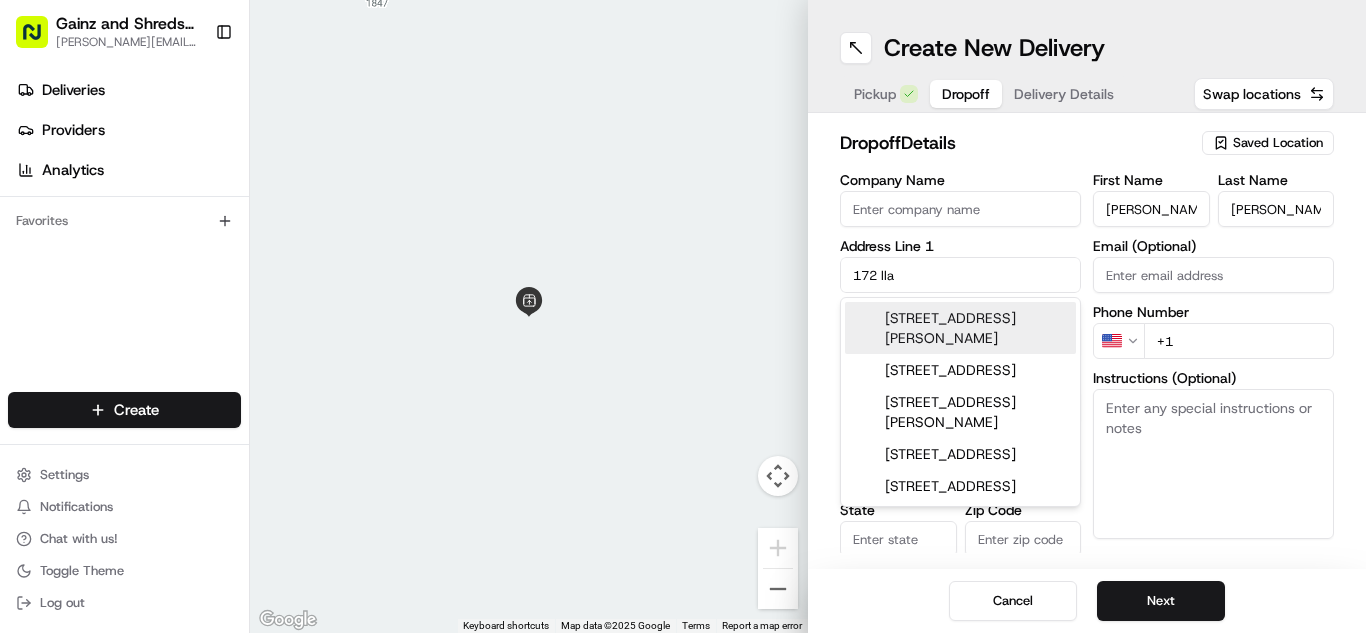 click on "[STREET_ADDRESS][PERSON_NAME]" at bounding box center [960, 328] 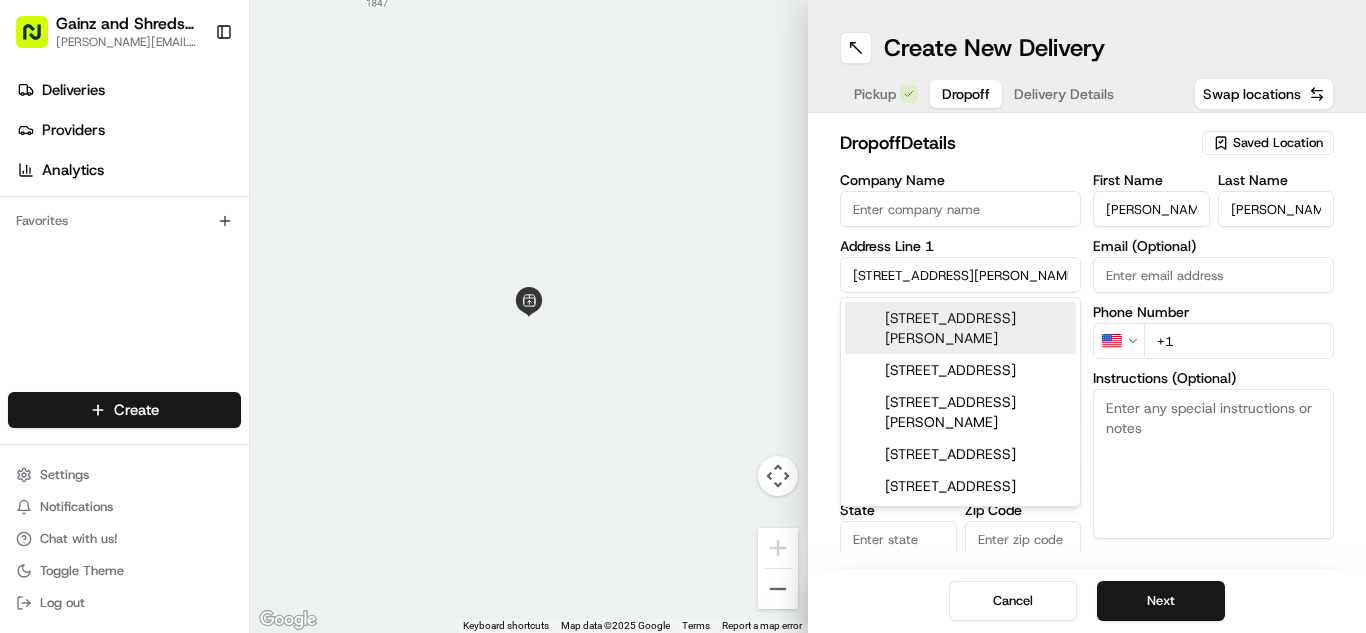 type on "[STREET_ADDRESS][PERSON_NAME]" 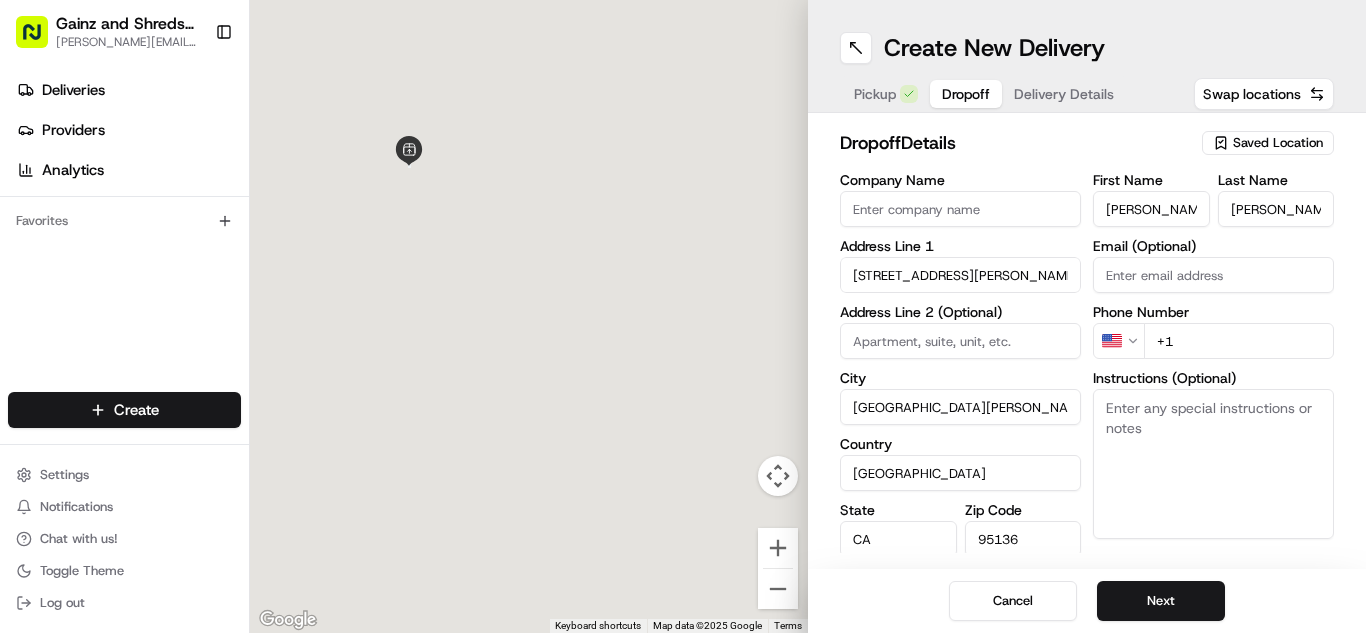 type on "[STREET_ADDRESS][PERSON_NAME]" 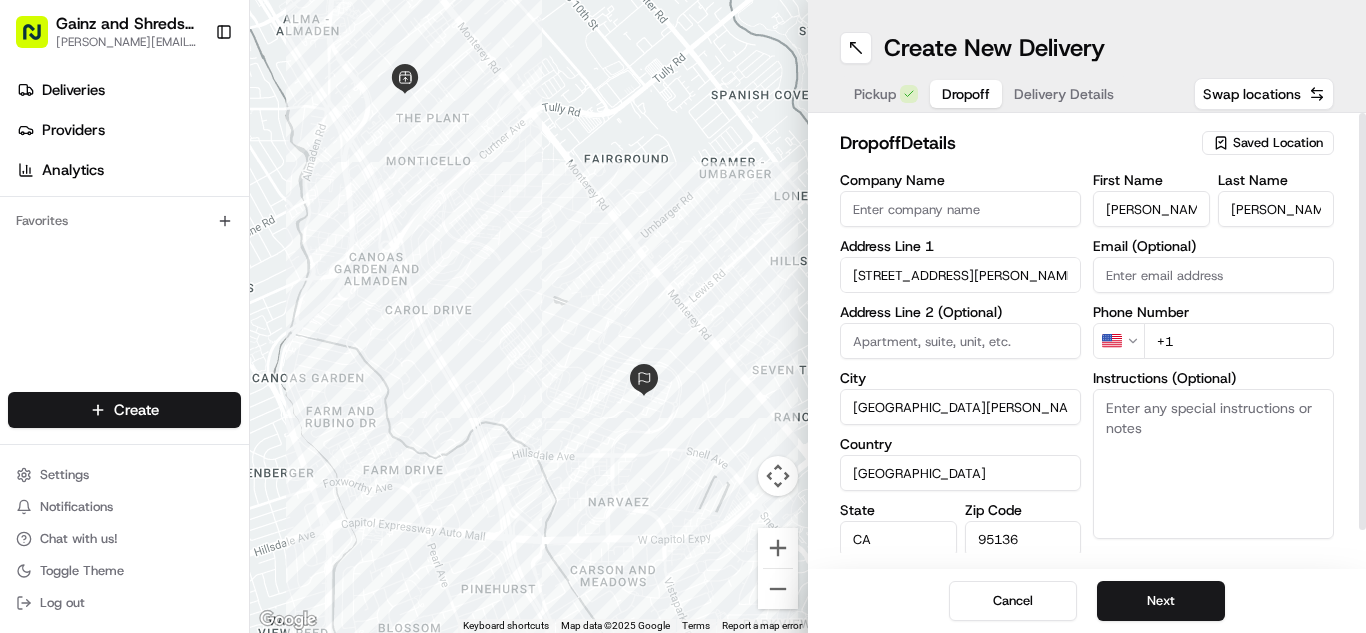 click on "+1" at bounding box center (1239, 341) 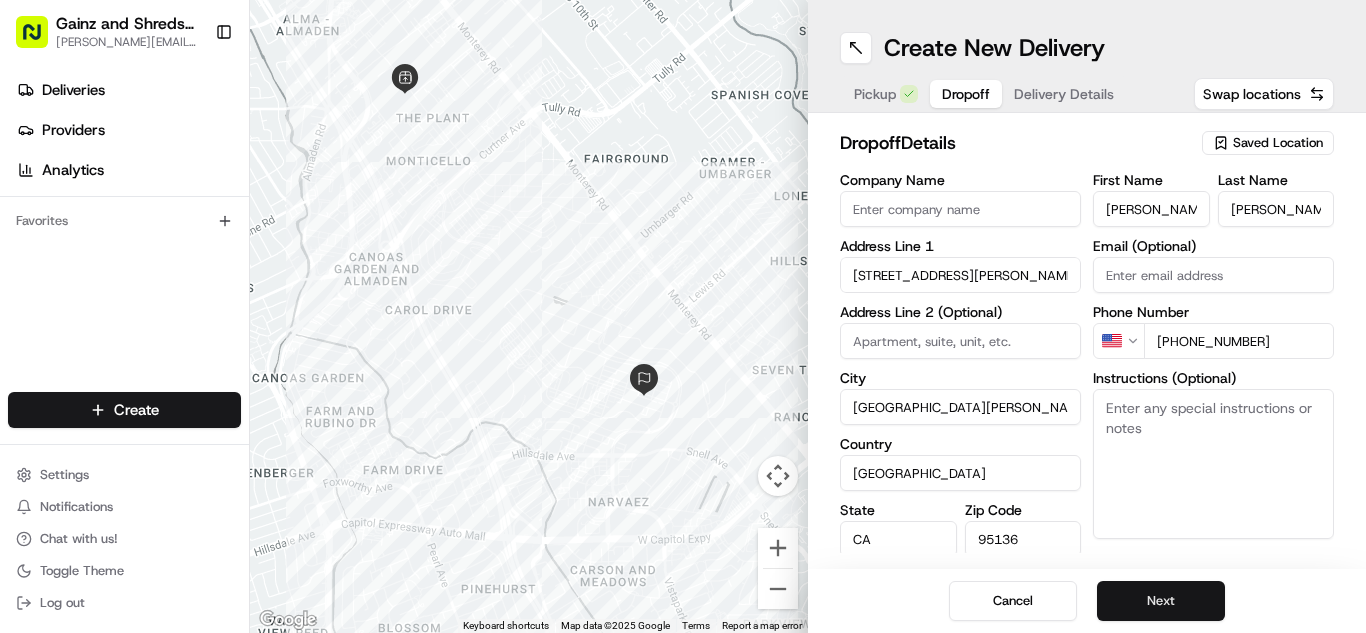 type on "[PHONE_NUMBER]" 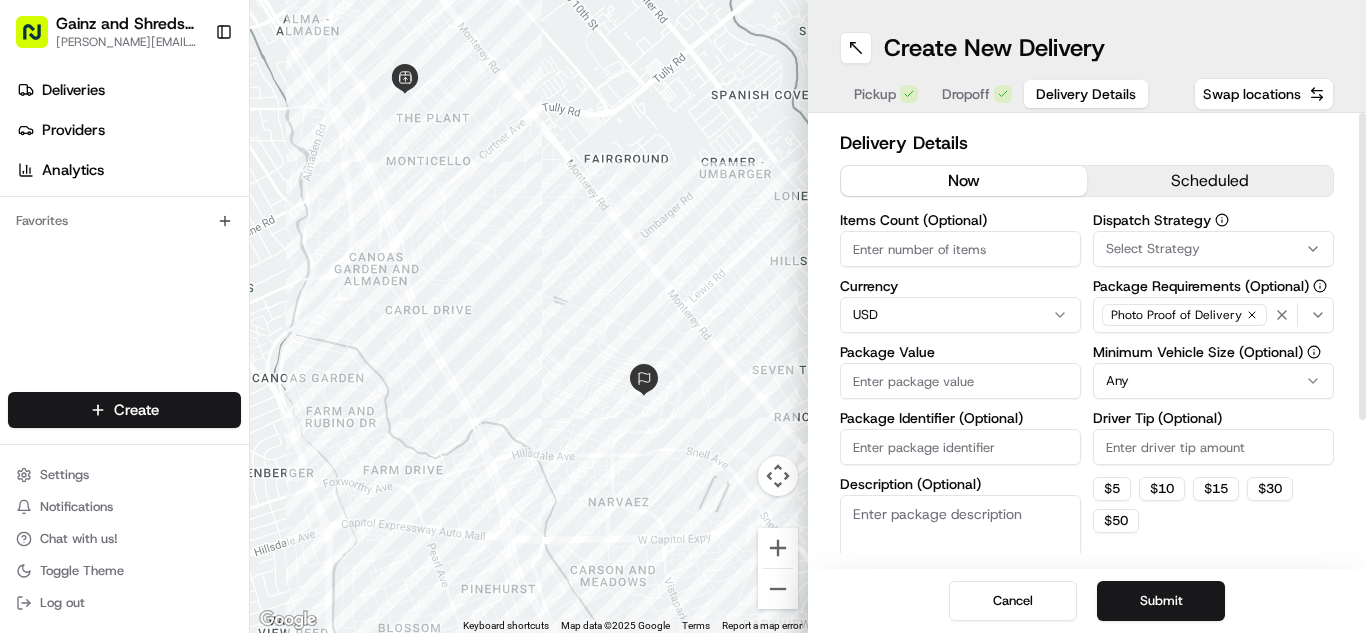 click on "Package Value" at bounding box center [960, 381] 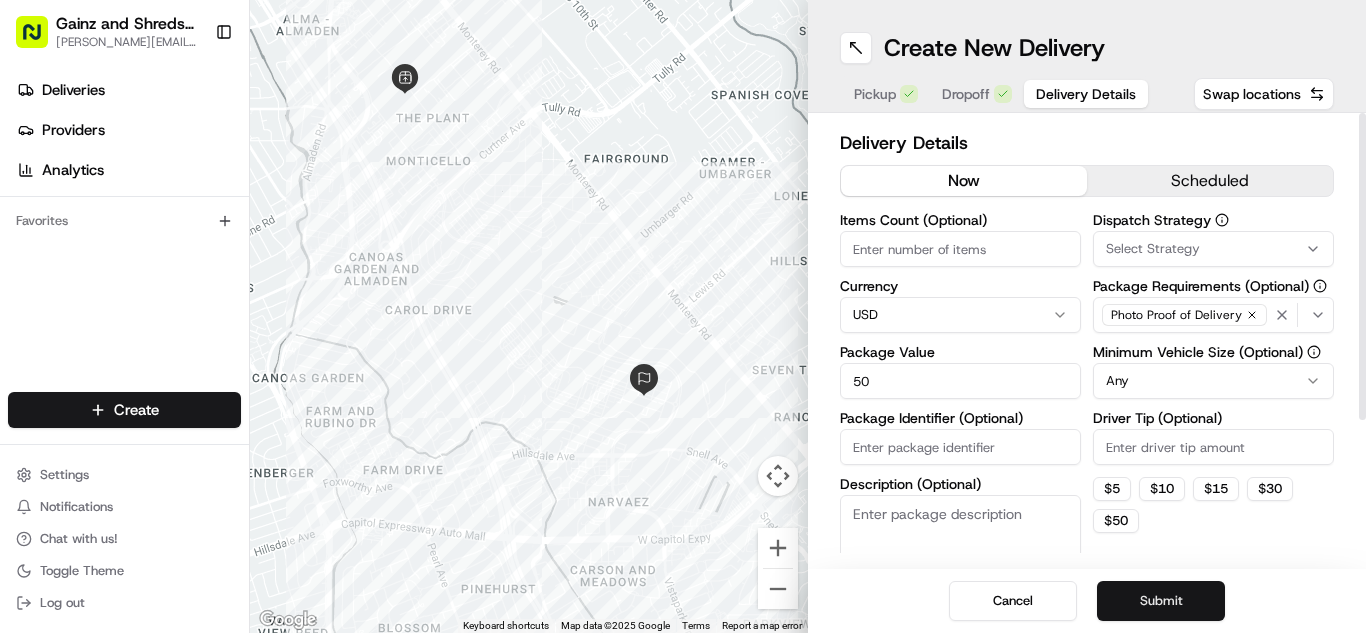 type on "50" 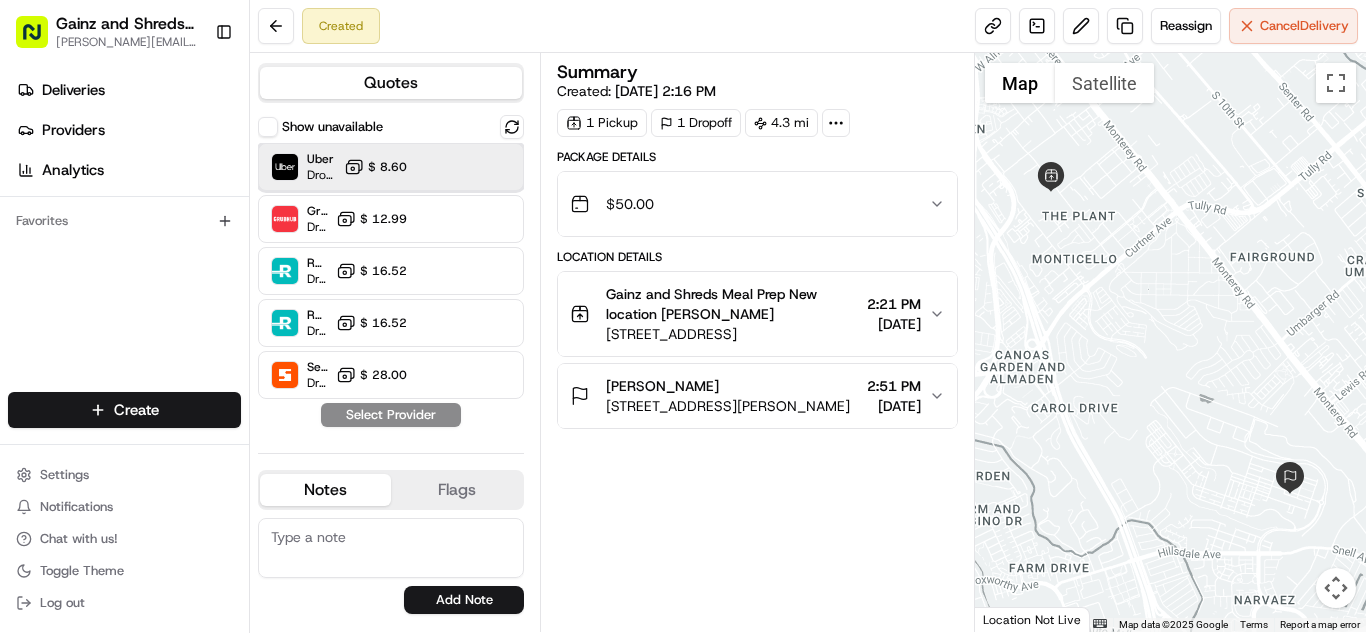 click on "Uber Dropoff ETA   24 minutes $   8.60" at bounding box center (391, 167) 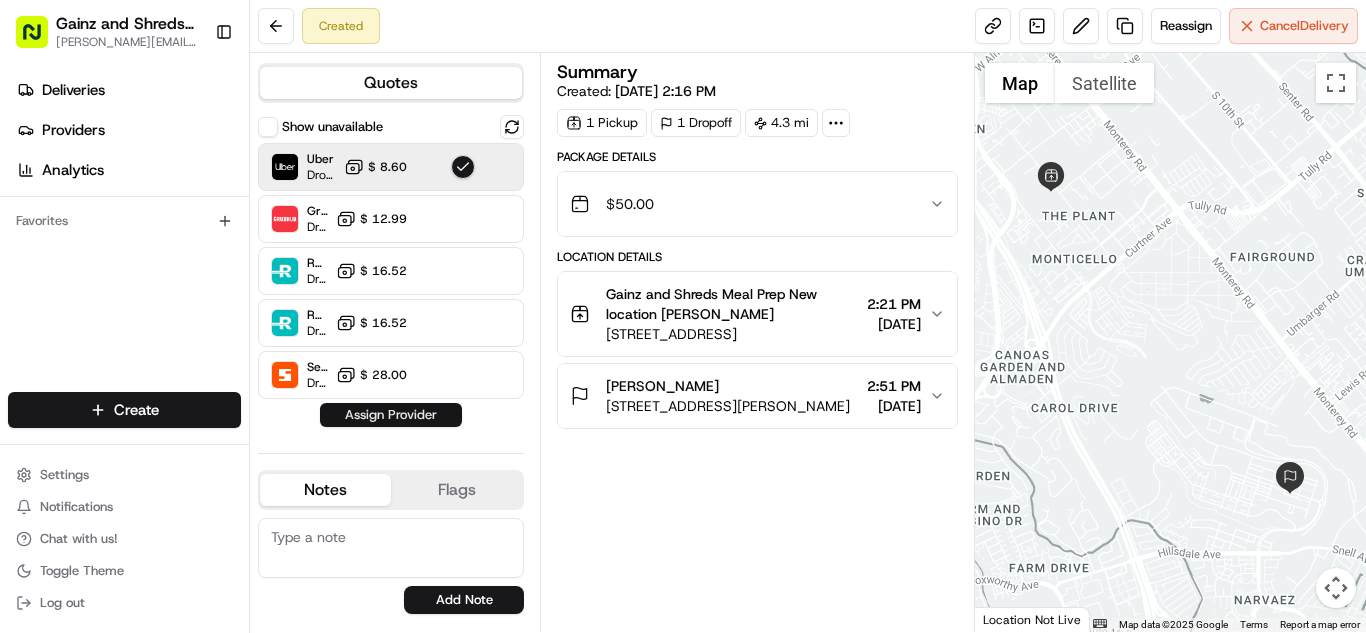 click on "Assign Provider" at bounding box center [391, 415] 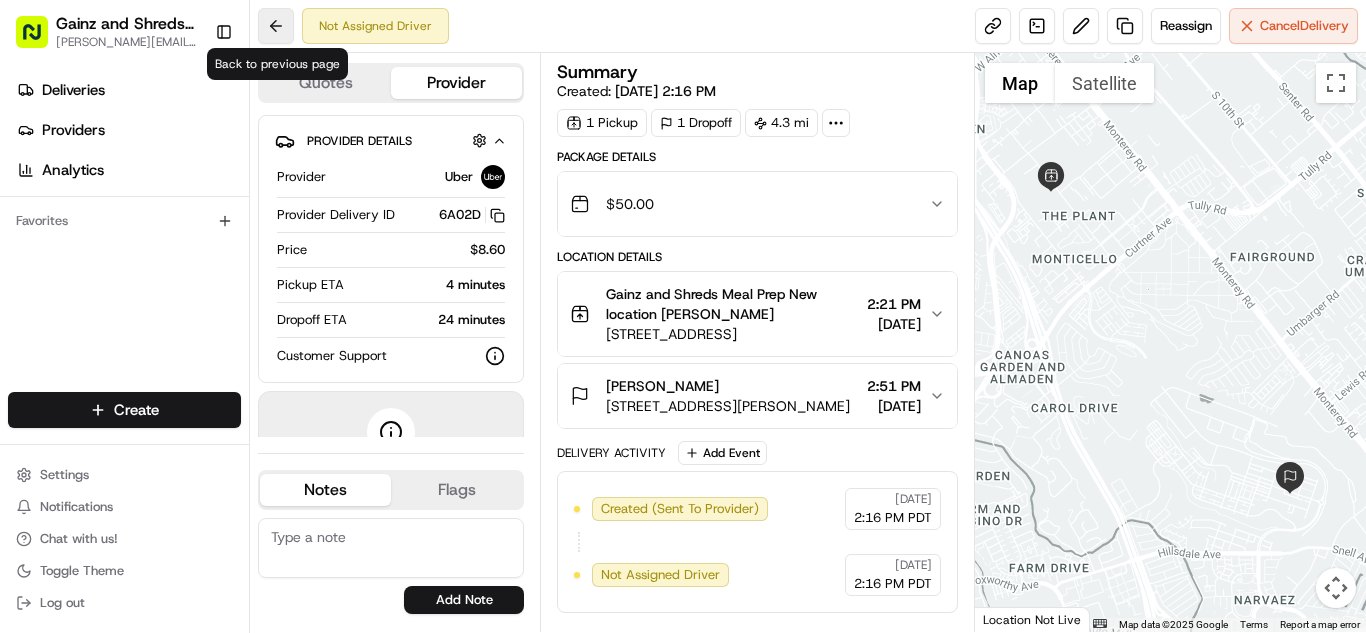 click at bounding box center [276, 26] 